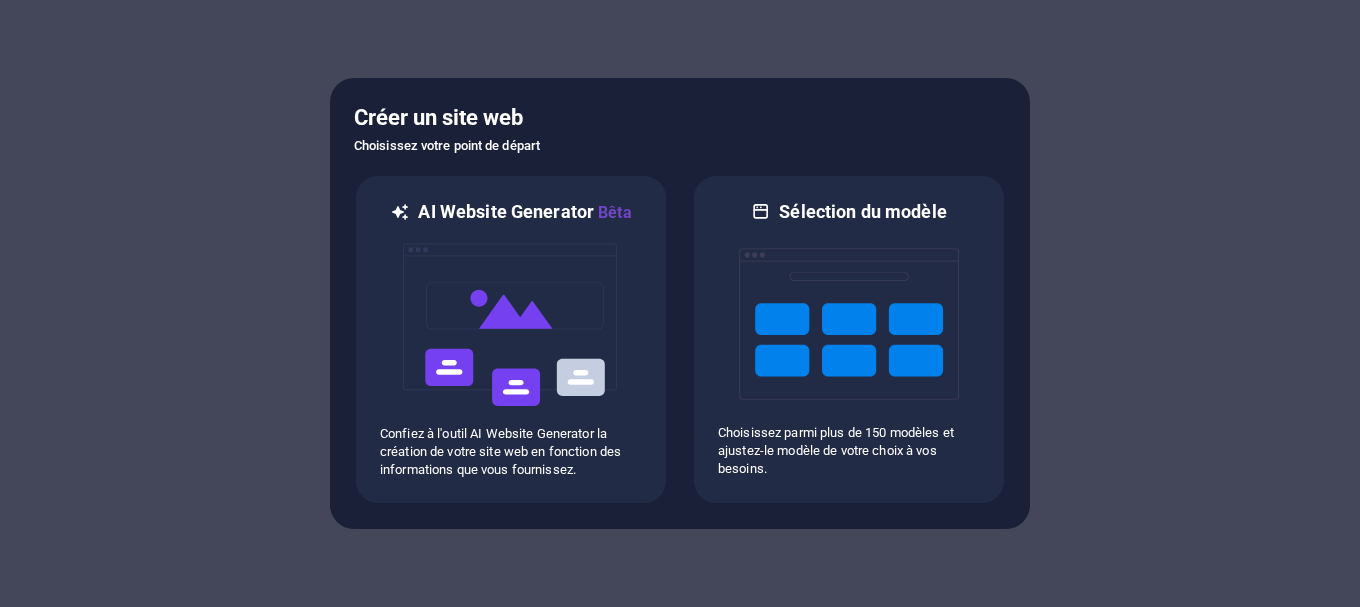 scroll, scrollTop: 0, scrollLeft: 0, axis: both 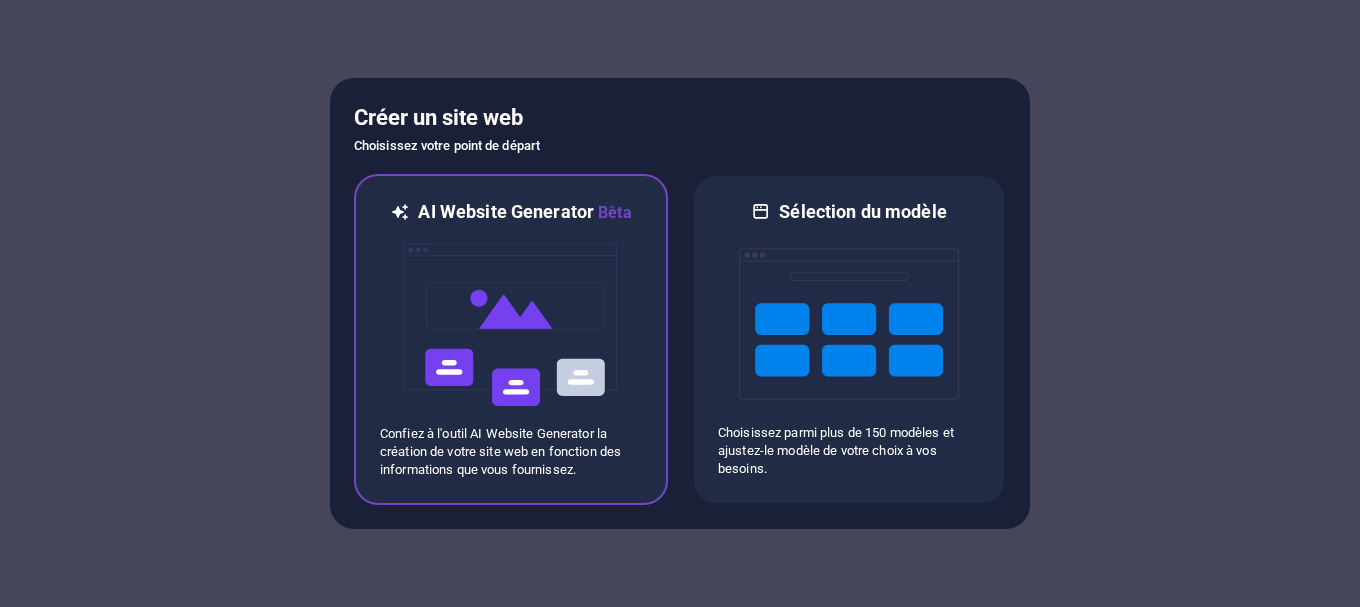 click at bounding box center (511, 325) 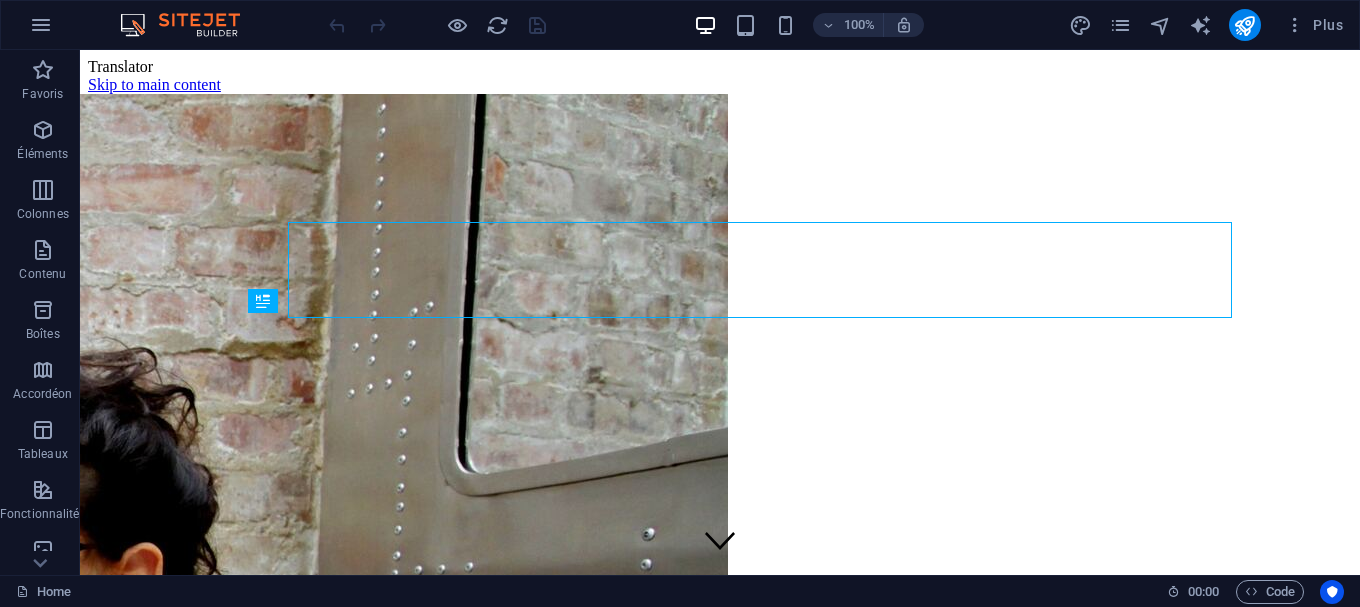 scroll, scrollTop: 0, scrollLeft: 0, axis: both 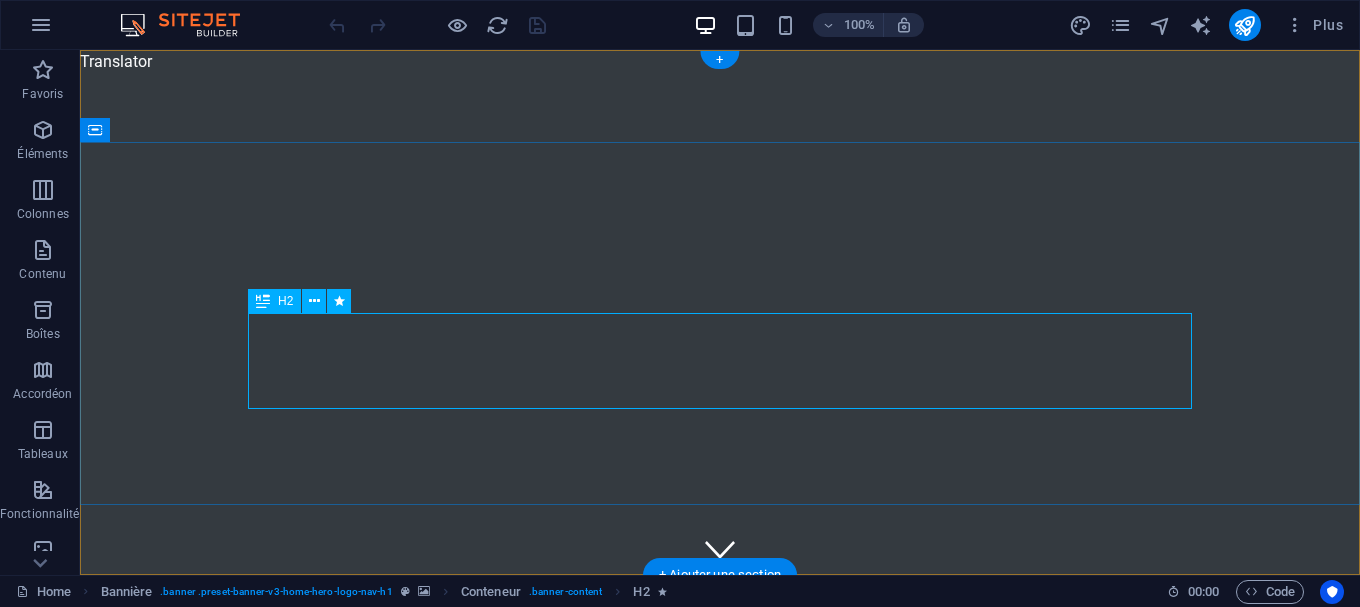 click on "Bienvenue sur ptisko.com - Votre expert en communication digitale" at bounding box center [720, 869] 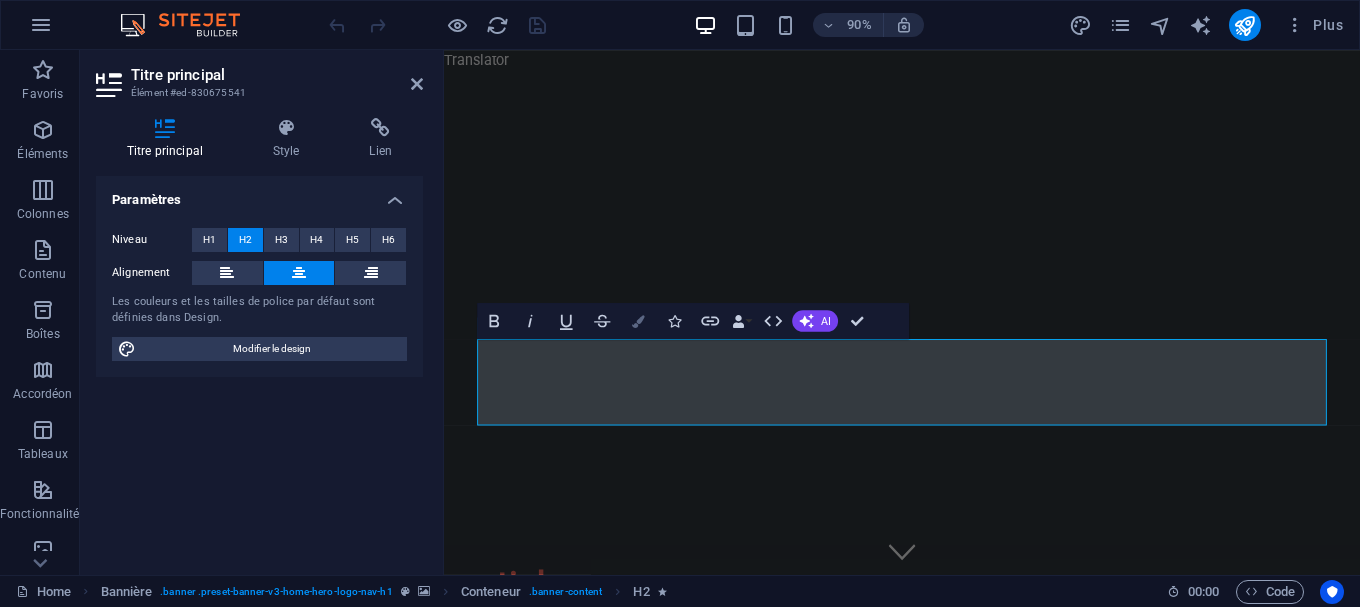 click on "Colors" at bounding box center (638, 321) 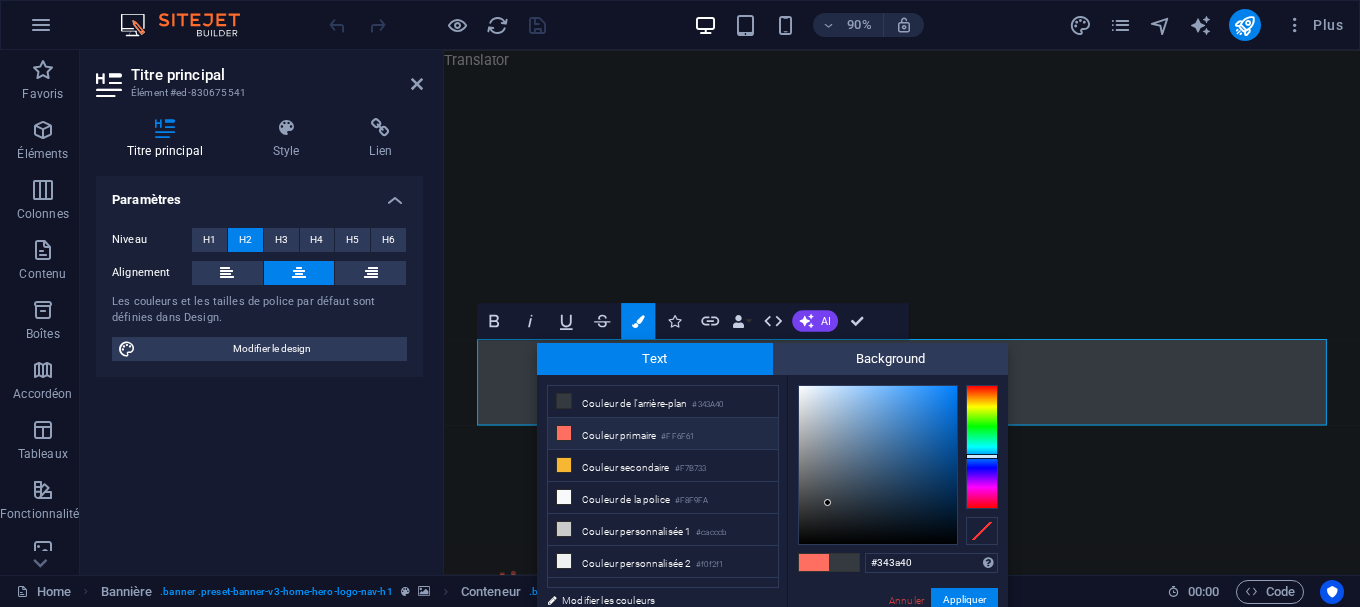 click at bounding box center [564, 433] 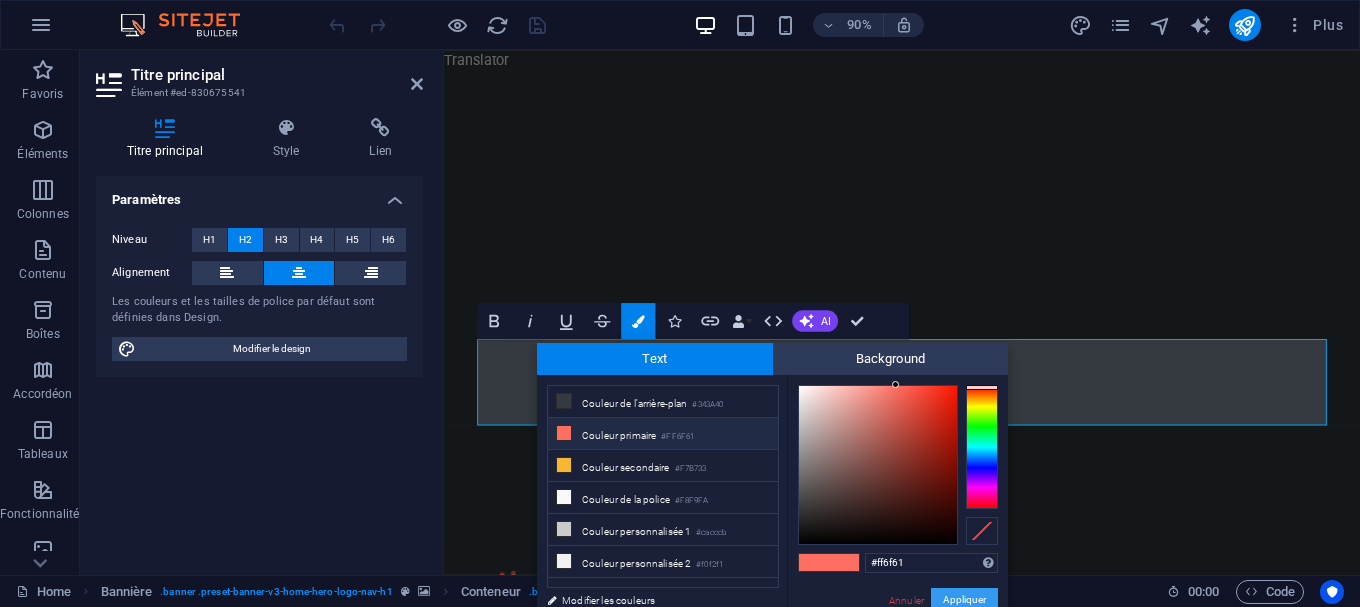 click on "Appliquer" at bounding box center (964, 600) 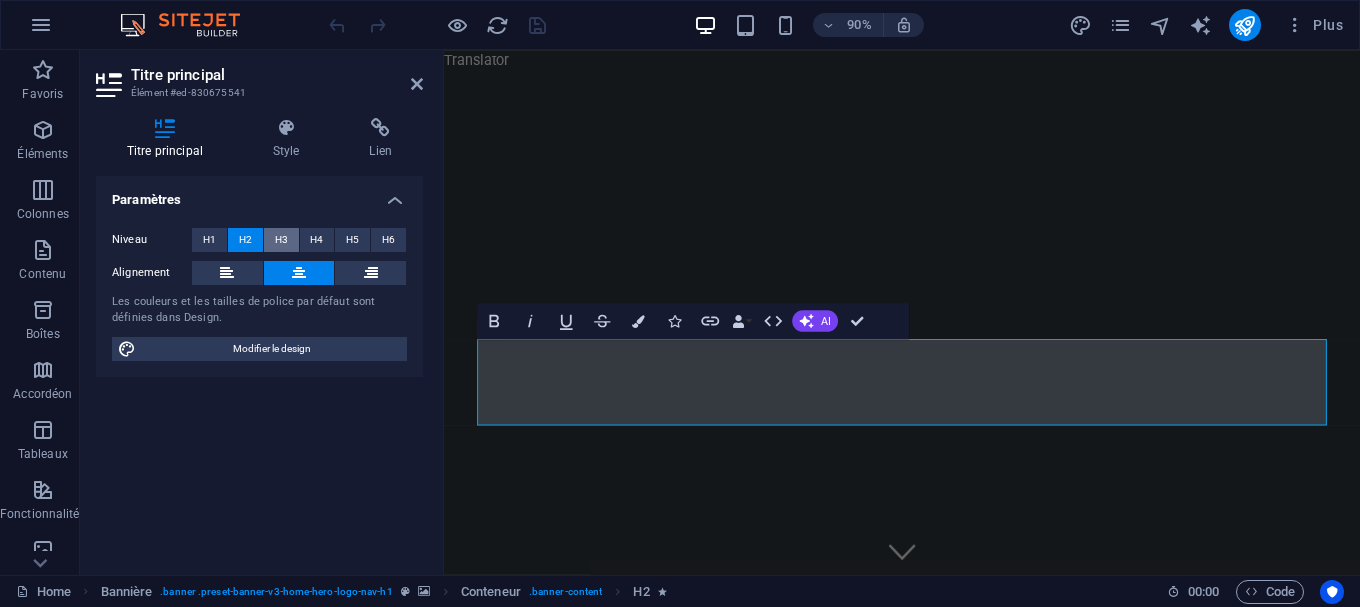 click on "H3" at bounding box center [281, 240] 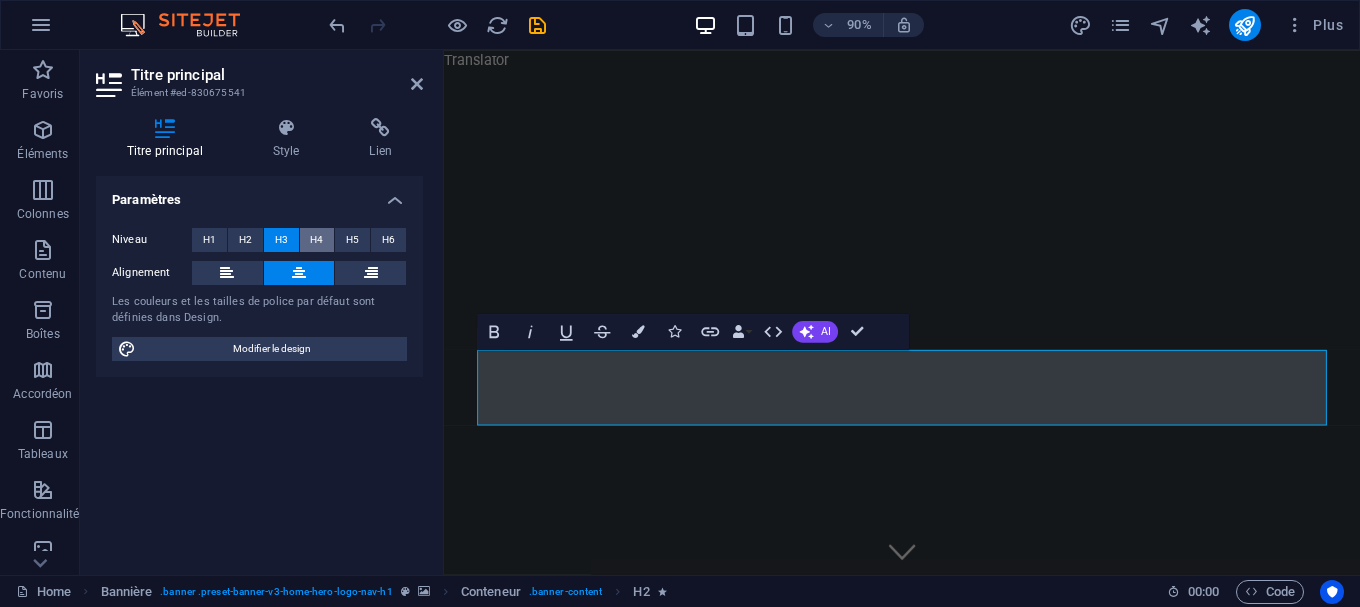 click on "H4" at bounding box center [316, 240] 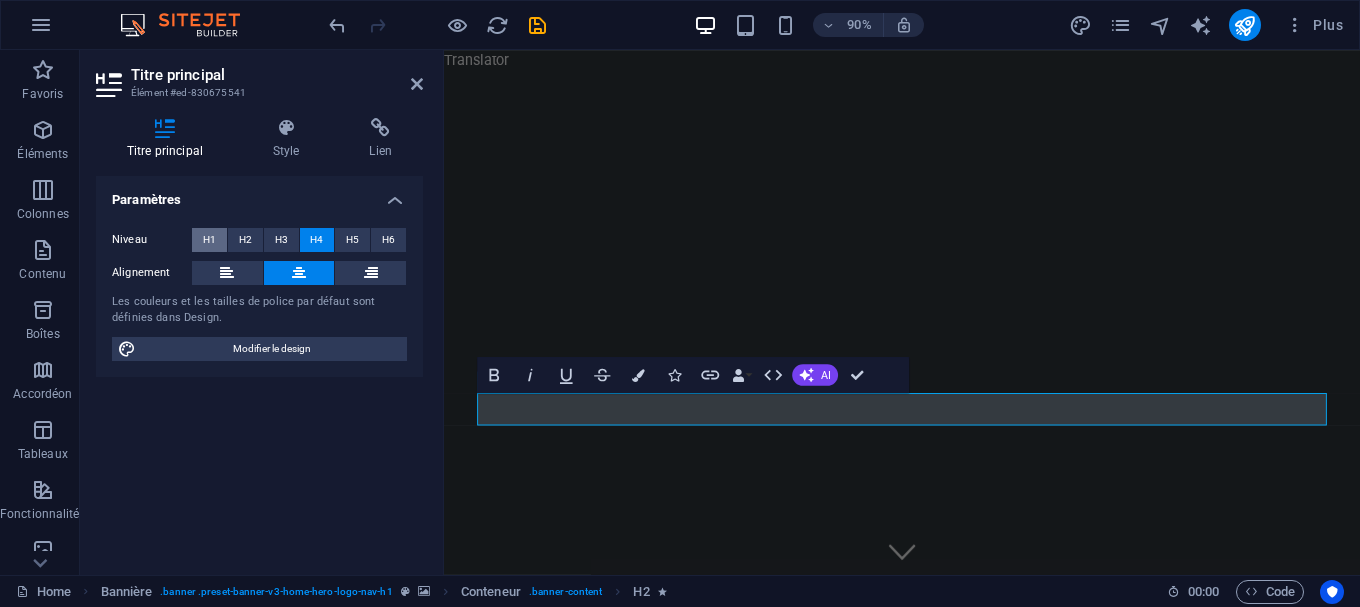 click on "H1" at bounding box center [209, 240] 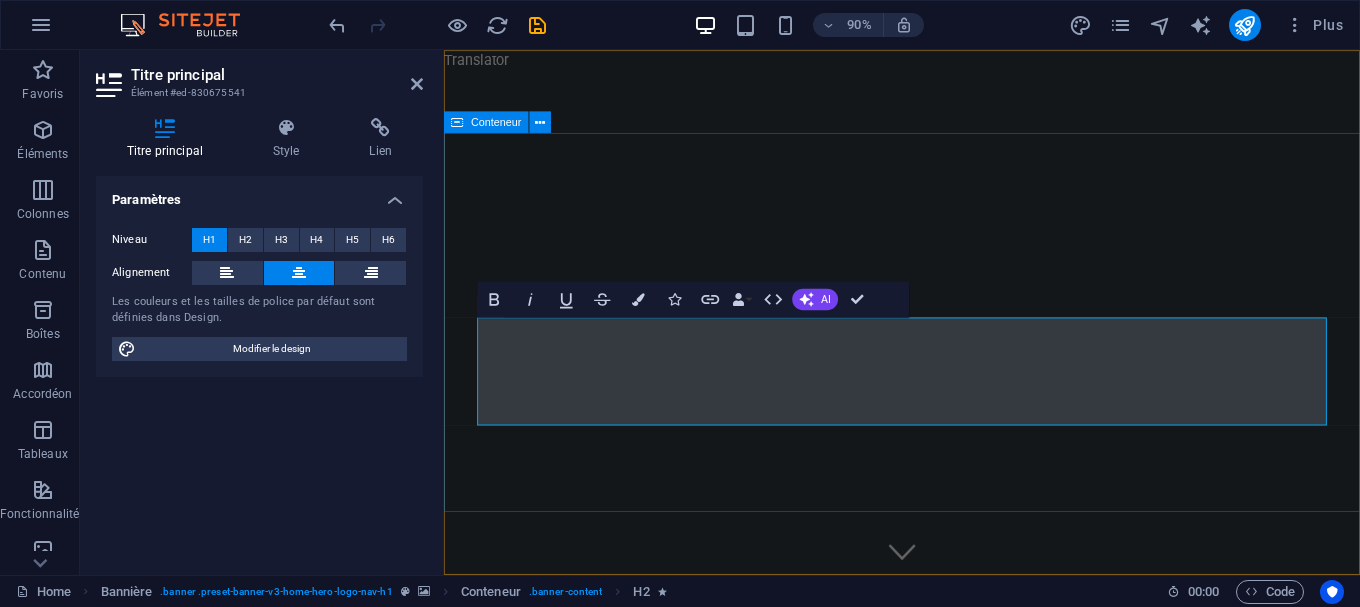 click on "Bienvenue sur ptisko.com - Votre expert en communication digitale" at bounding box center [953, 947] 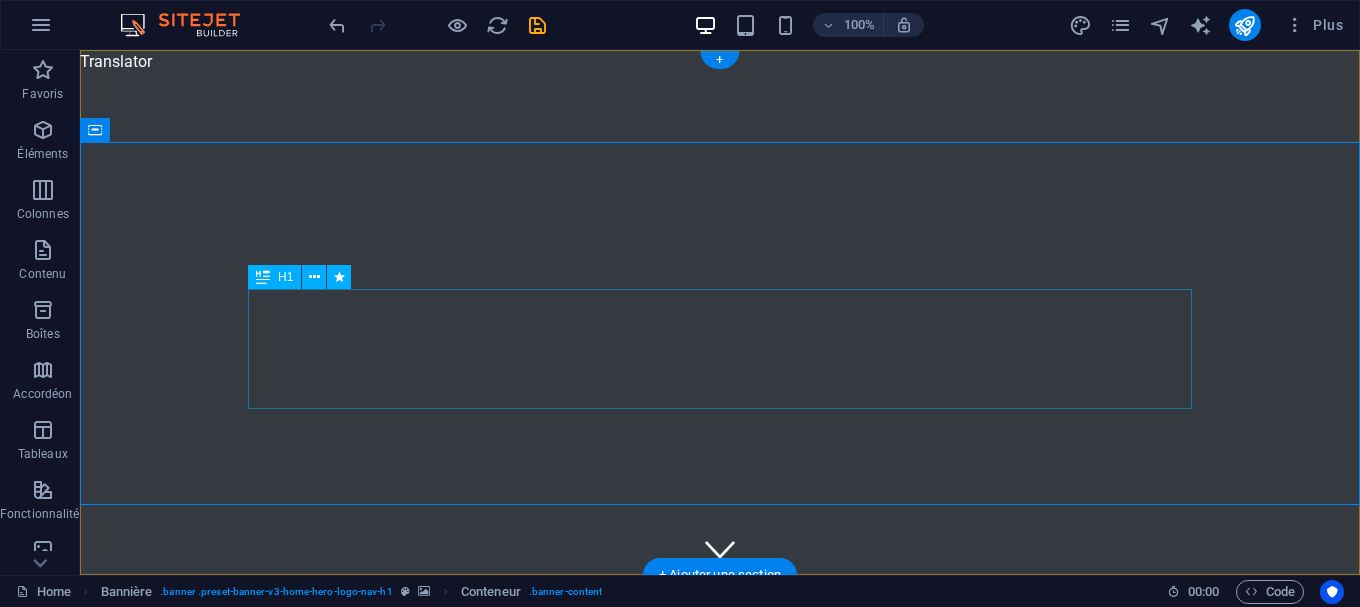 click on "Bienvenue sur ptisko.com - Votre expert en communication digitale" at bounding box center [720, 881] 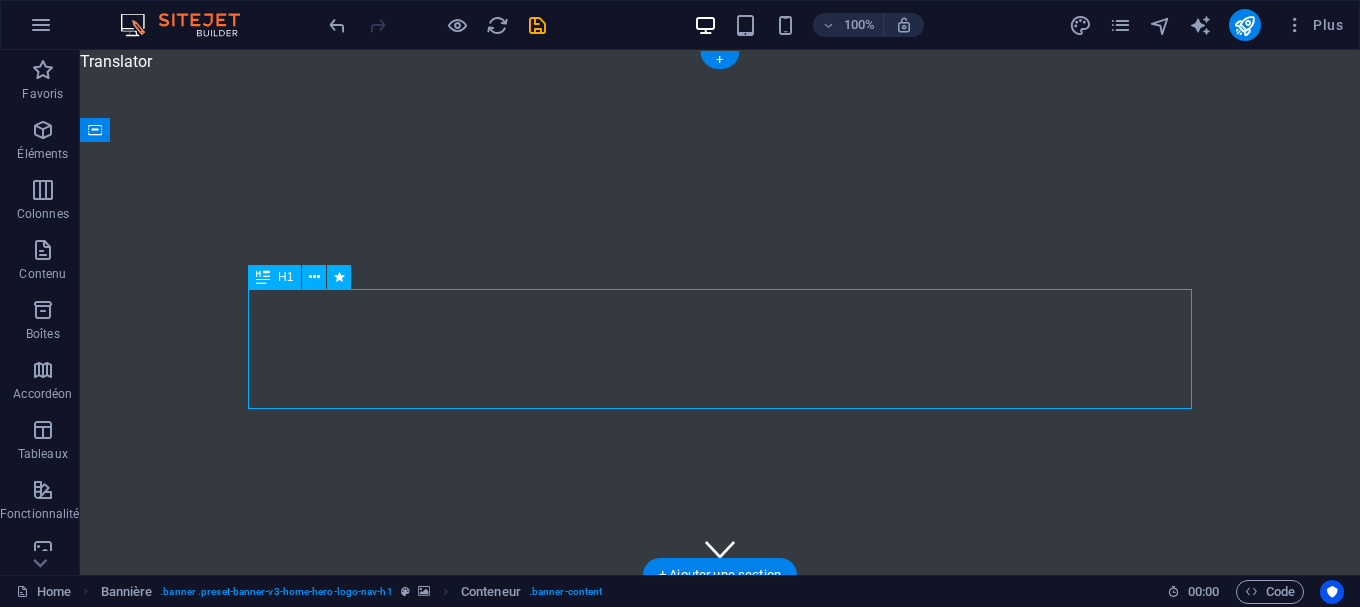 click on "Bienvenue sur ptisko.com - Votre expert en communication digitale" at bounding box center (720, 881) 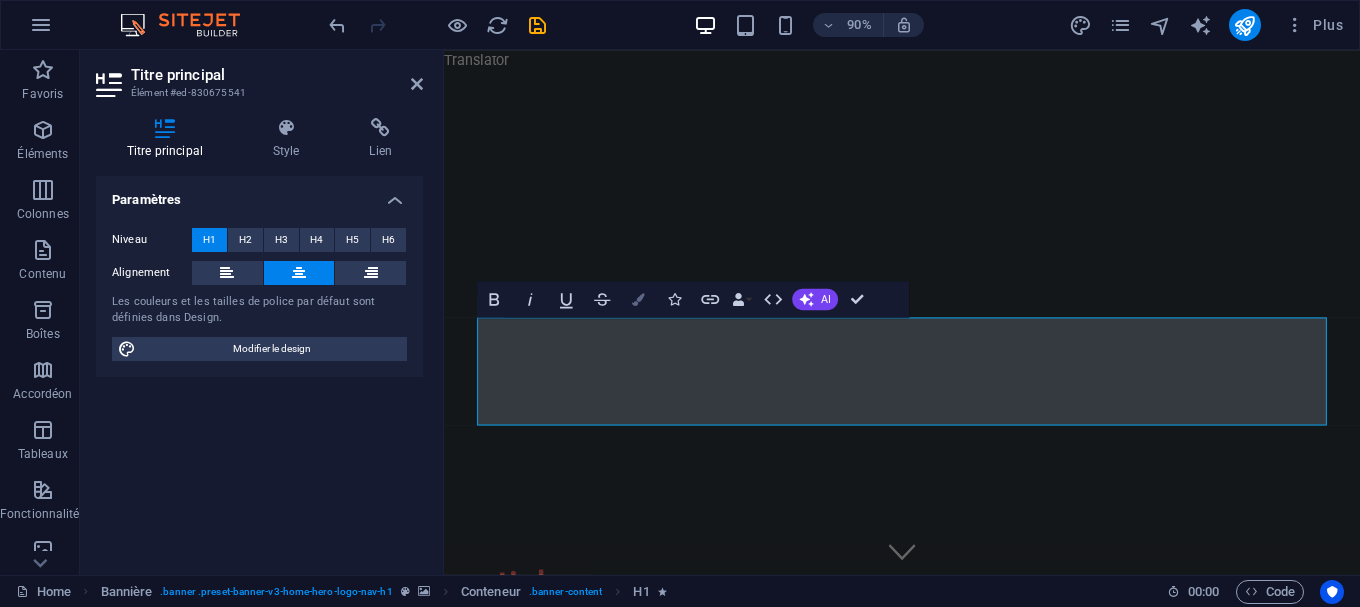 click at bounding box center [638, 299] 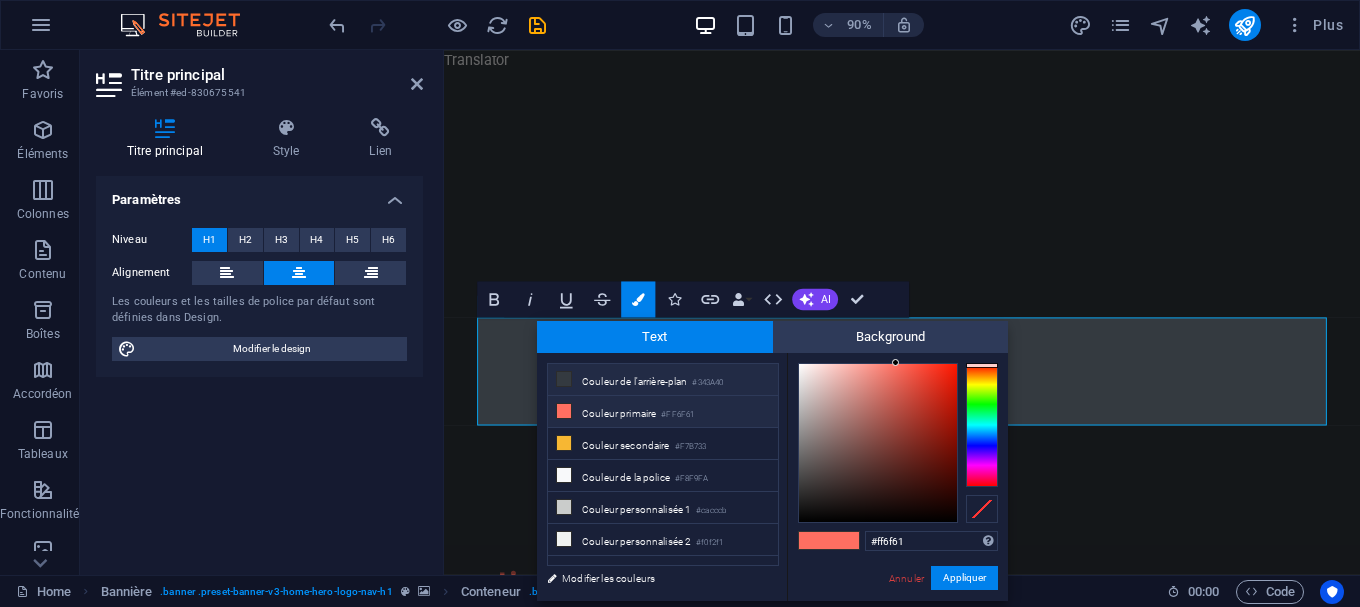 click at bounding box center [564, 379] 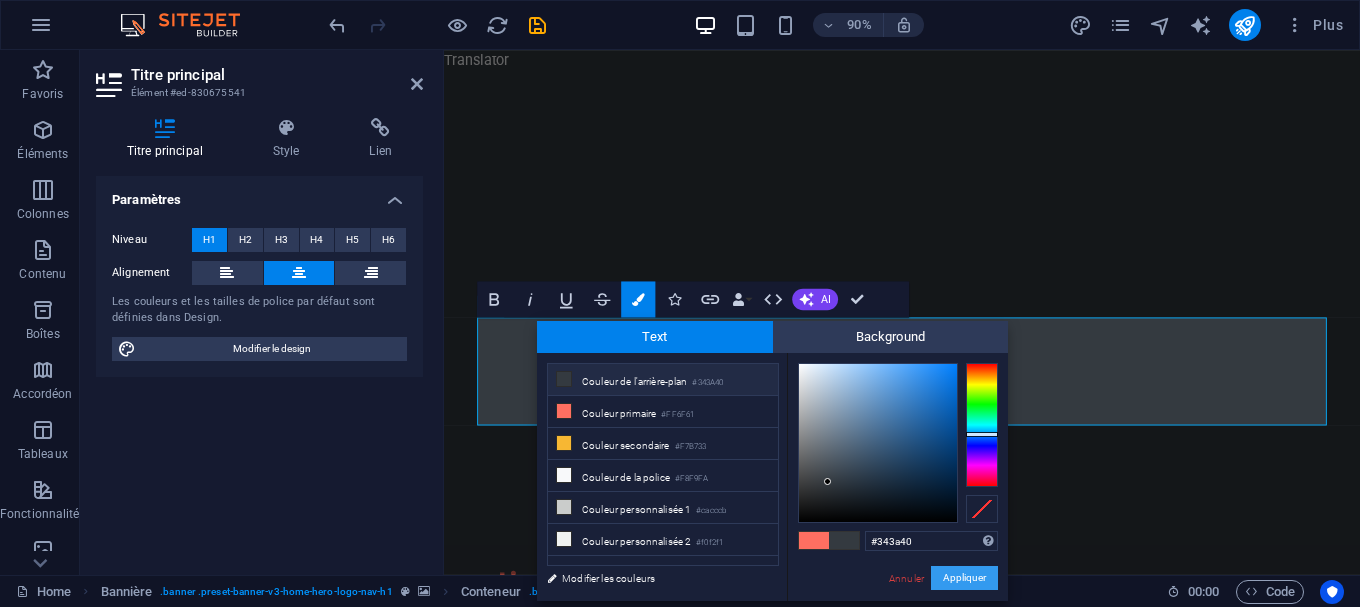 click on "Appliquer" at bounding box center (964, 578) 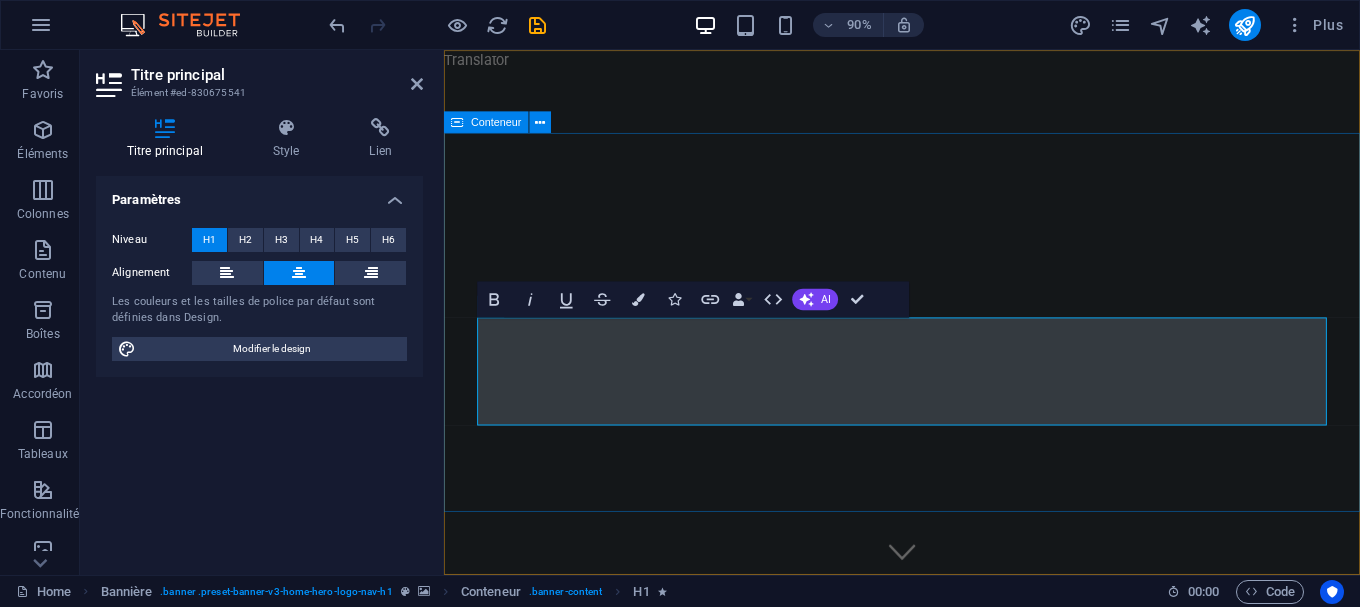 click on "Bienvenue sur ptisko.com - Votre expert en communication digitale" at bounding box center [953, 947] 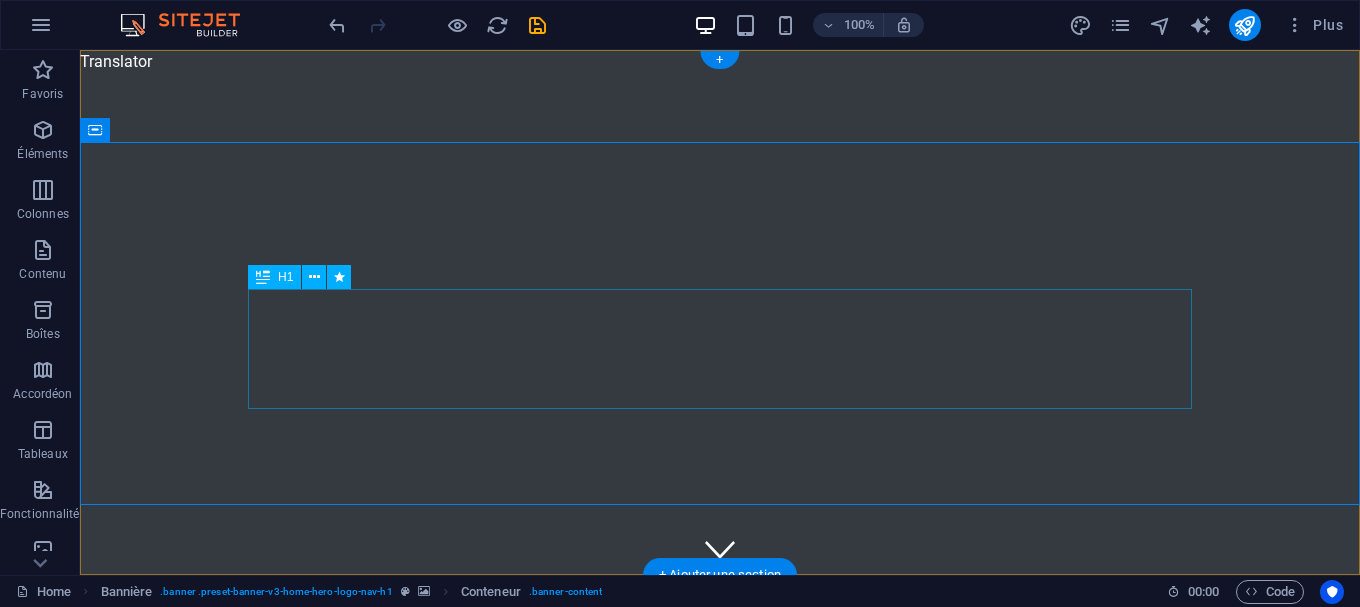 click on "Bienvenue sur ptisko.com - Votre expert en communication digitale" at bounding box center (720, 881) 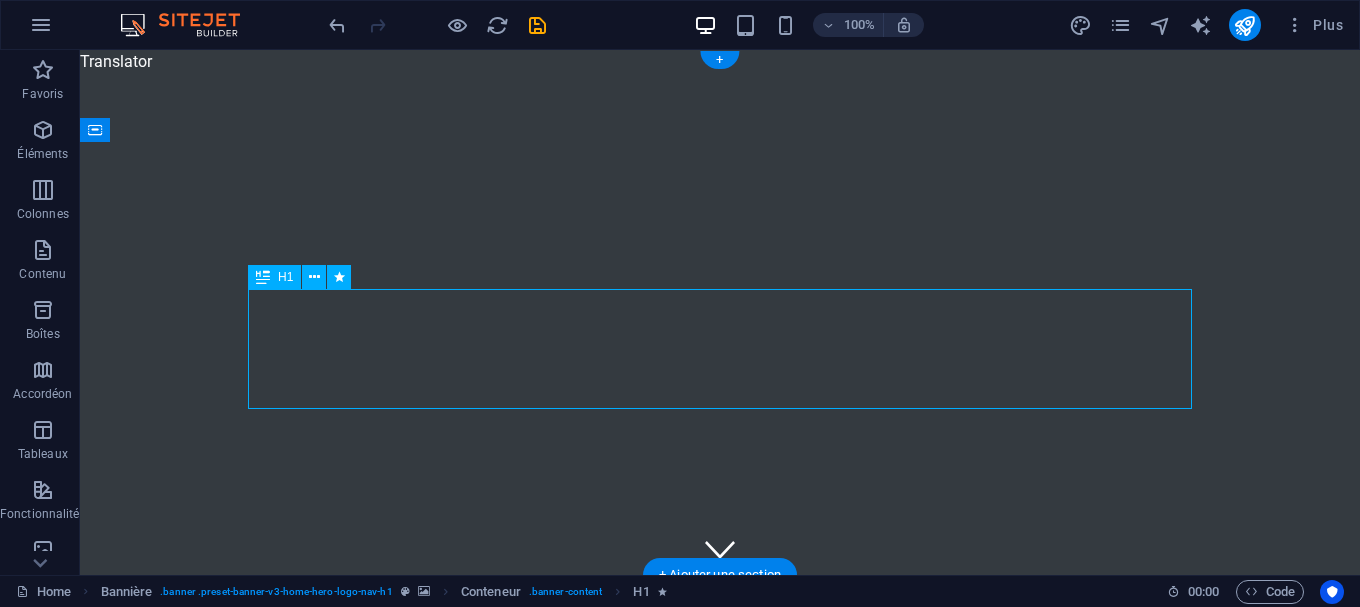 click on "Bienvenue sur ptisko.com - Votre expert en communication digitale" at bounding box center (720, 881) 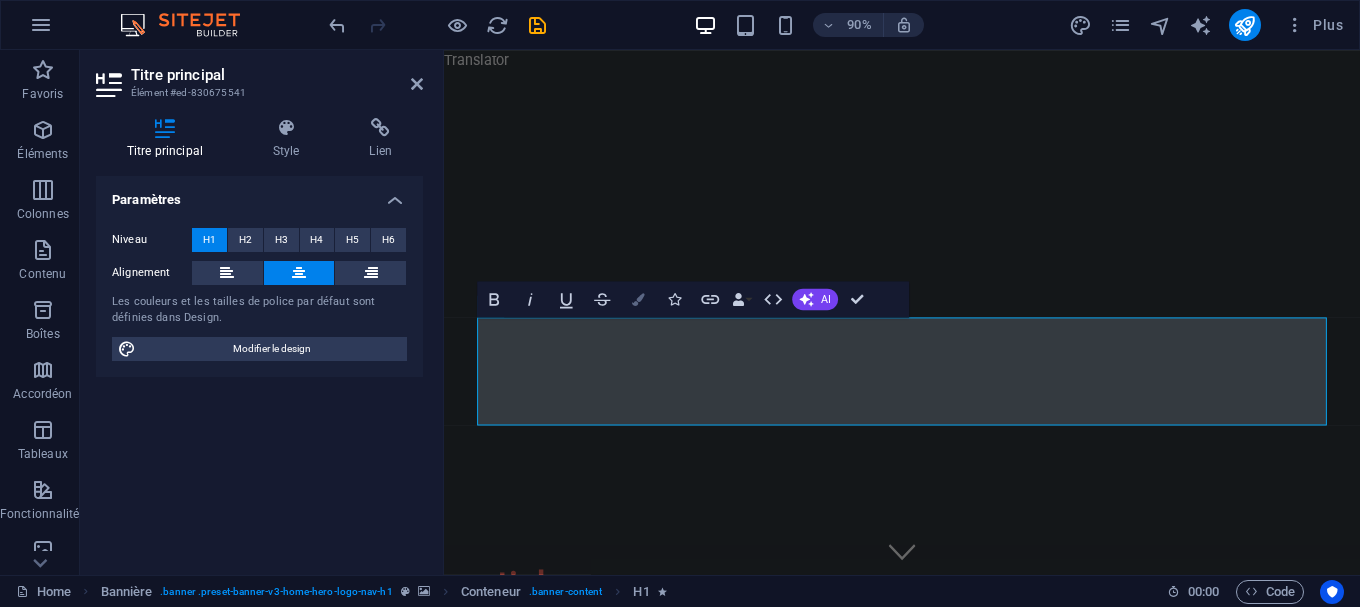click at bounding box center (638, 299) 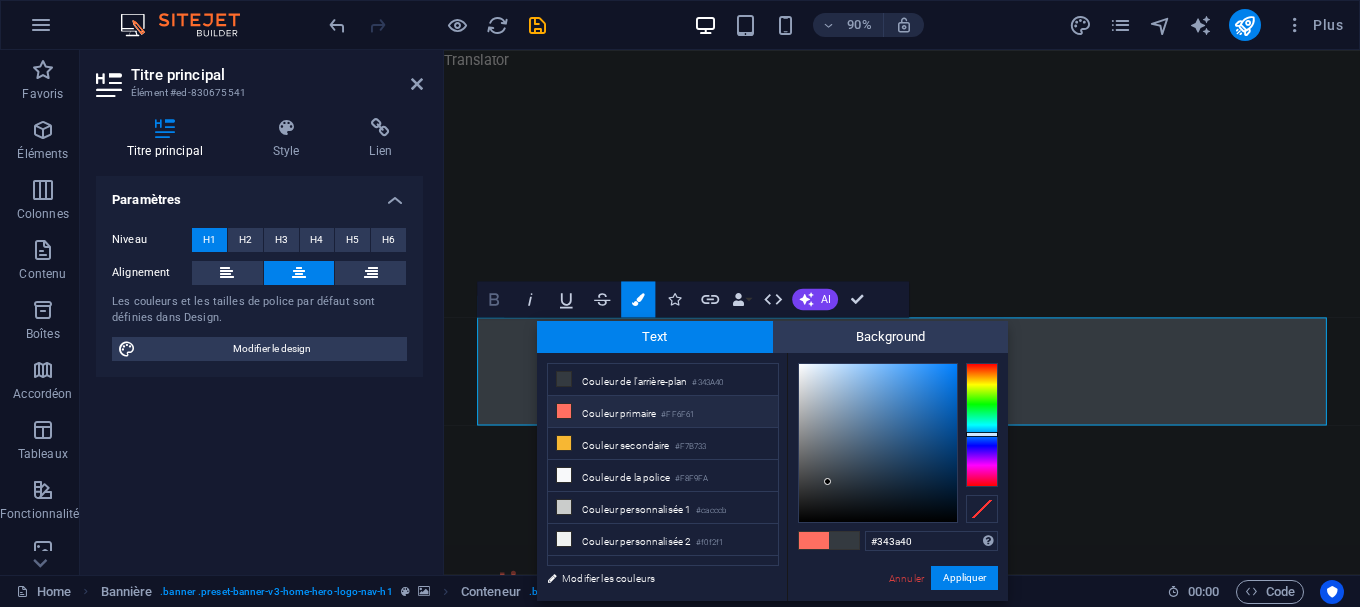 click 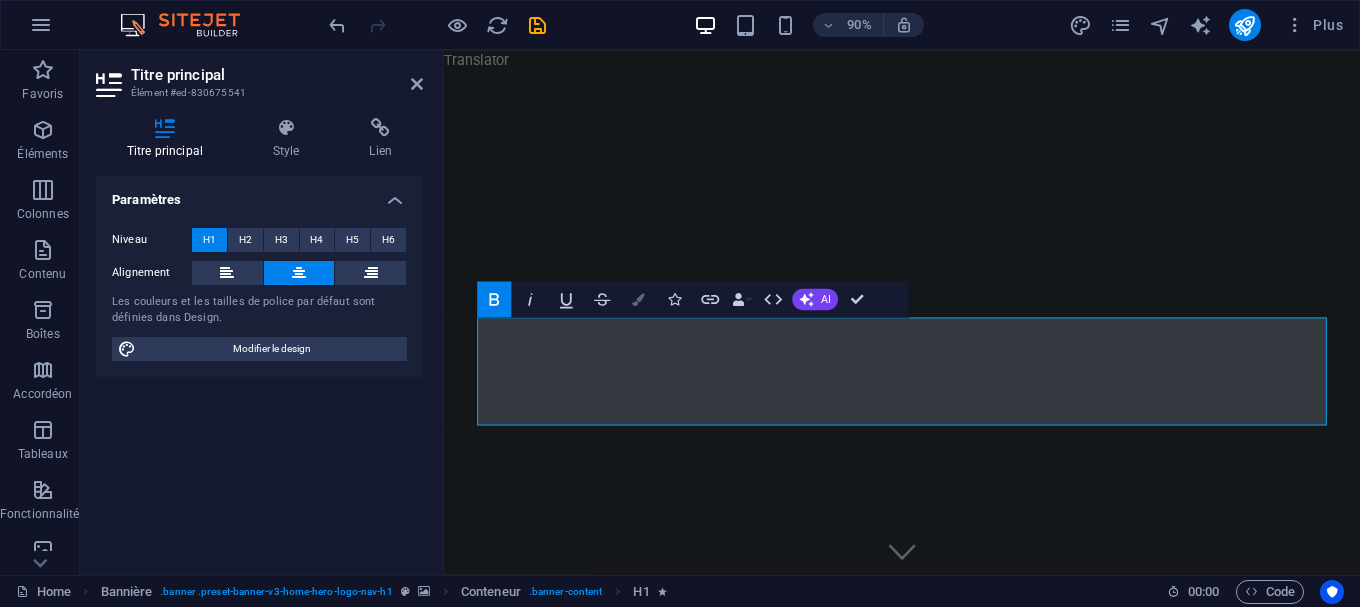 click at bounding box center [638, 299] 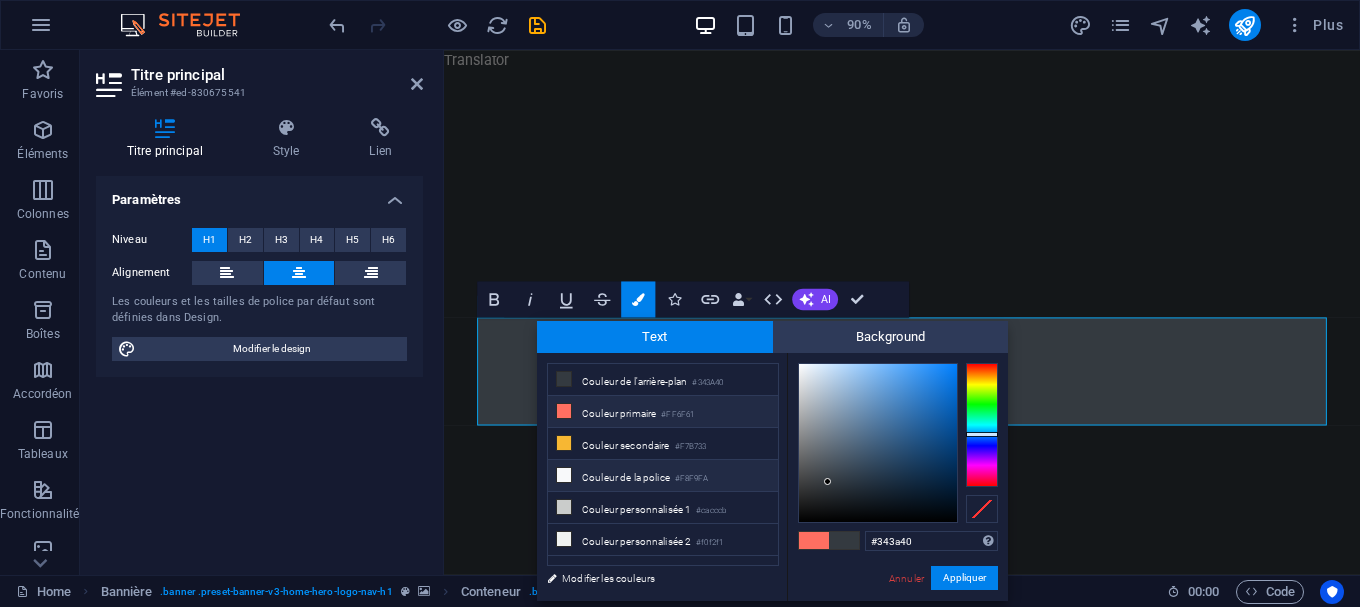 click at bounding box center (564, 475) 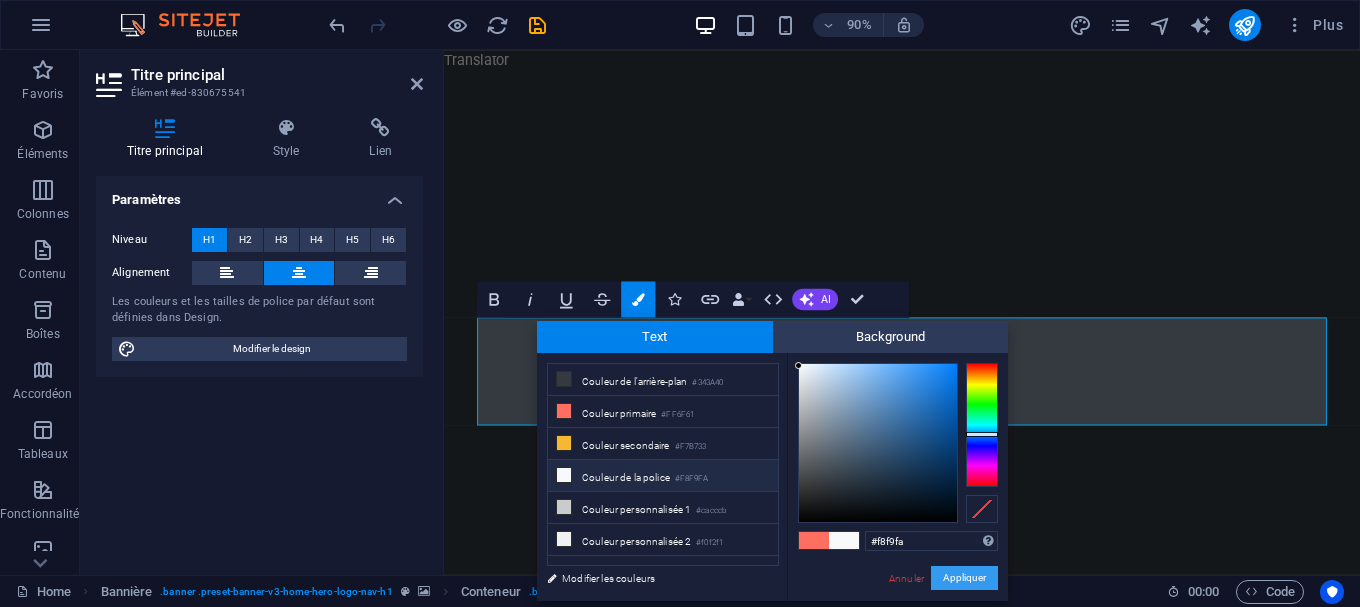 click on "Appliquer" at bounding box center [964, 578] 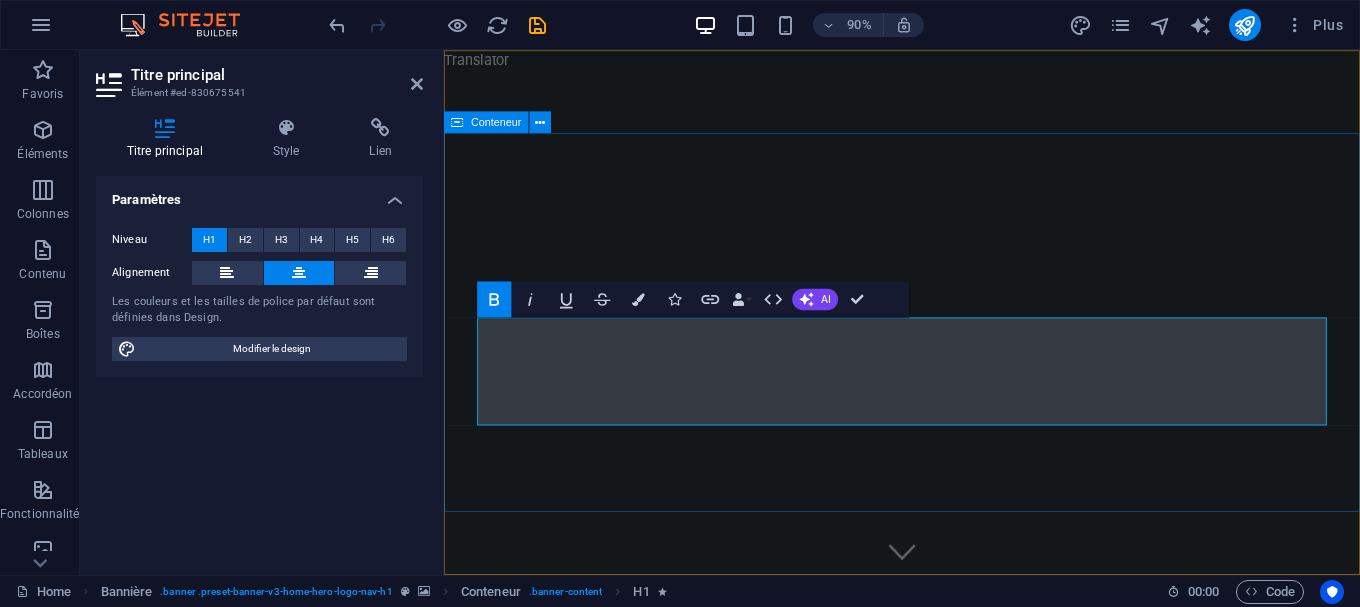 click on "Bienvenue sur ptisko.com - Votre expert en communication digitale" at bounding box center (953, 947) 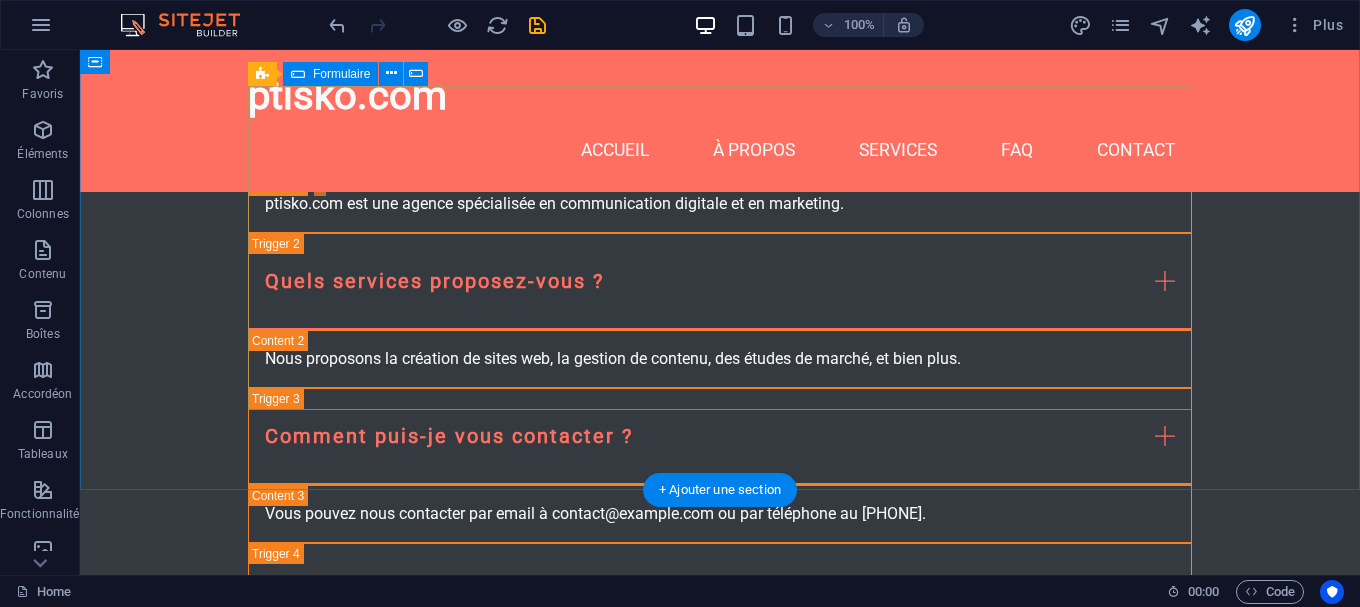 scroll, scrollTop: 2414, scrollLeft: 0, axis: vertical 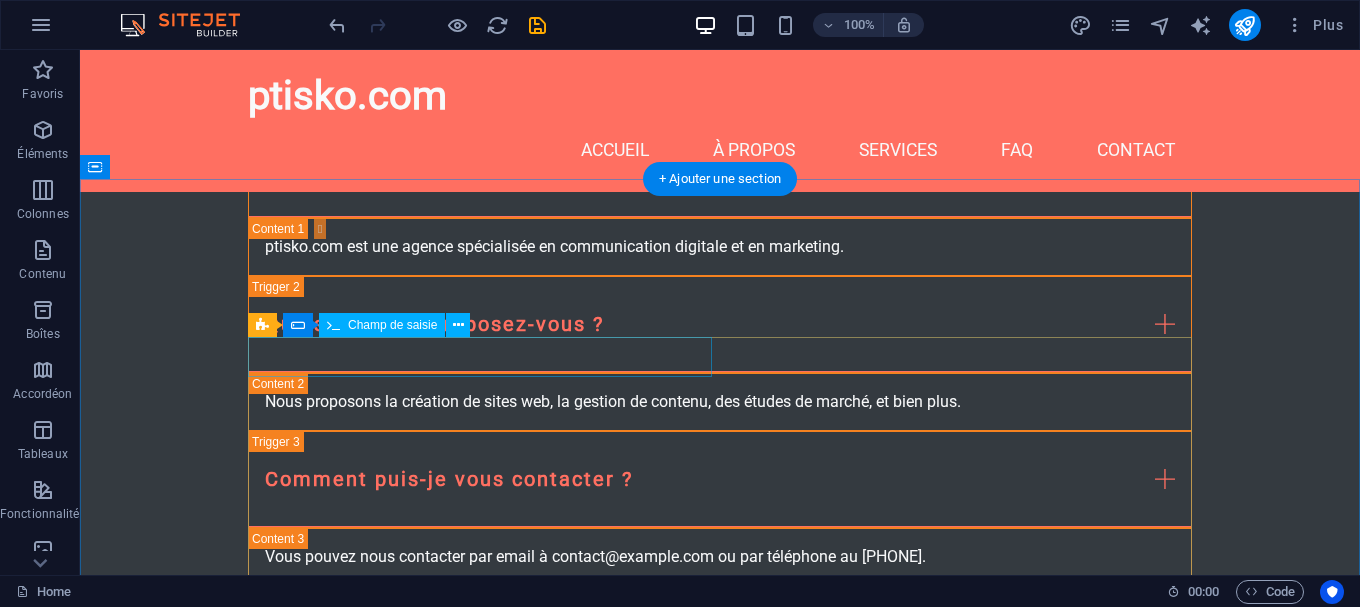 click at bounding box center (480, 1310) 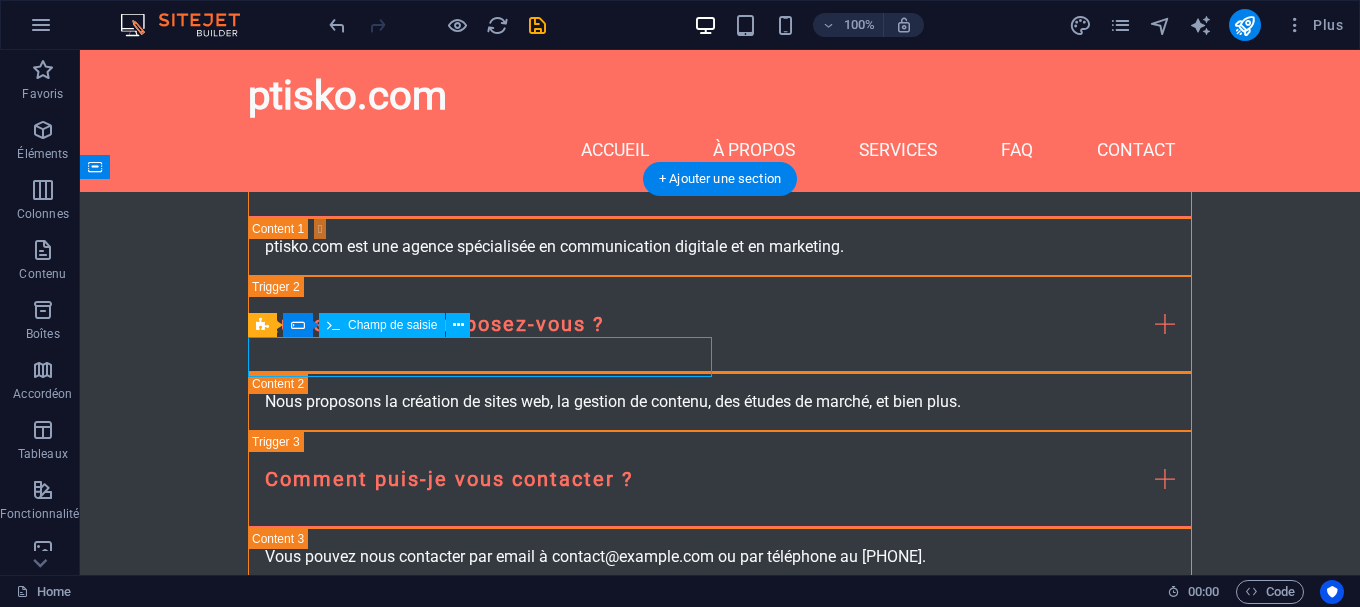 click at bounding box center (480, 1310) 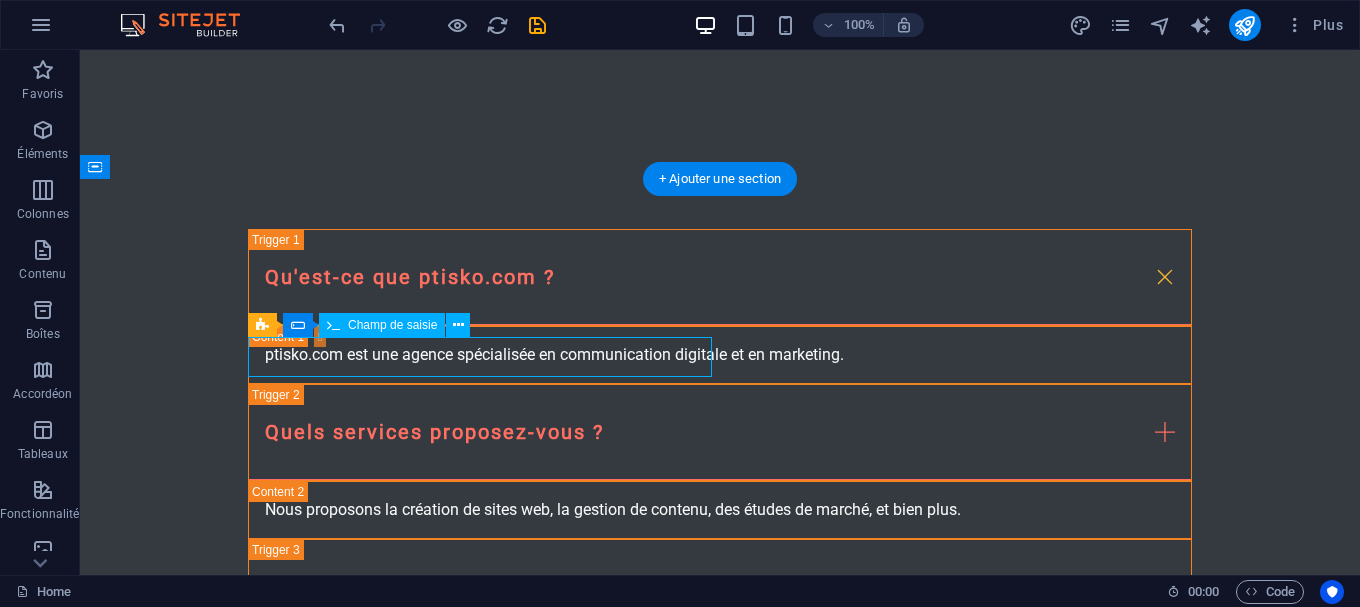 scroll, scrollTop: 2472, scrollLeft: 0, axis: vertical 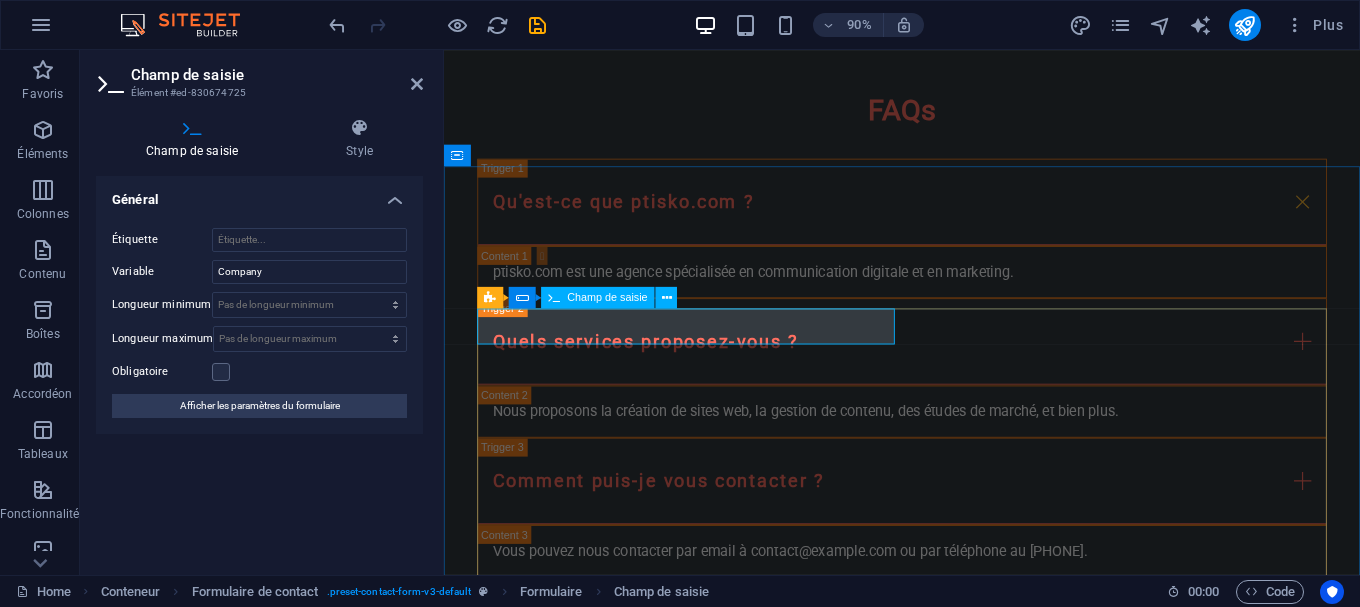 click at bounding box center (589, 1360) 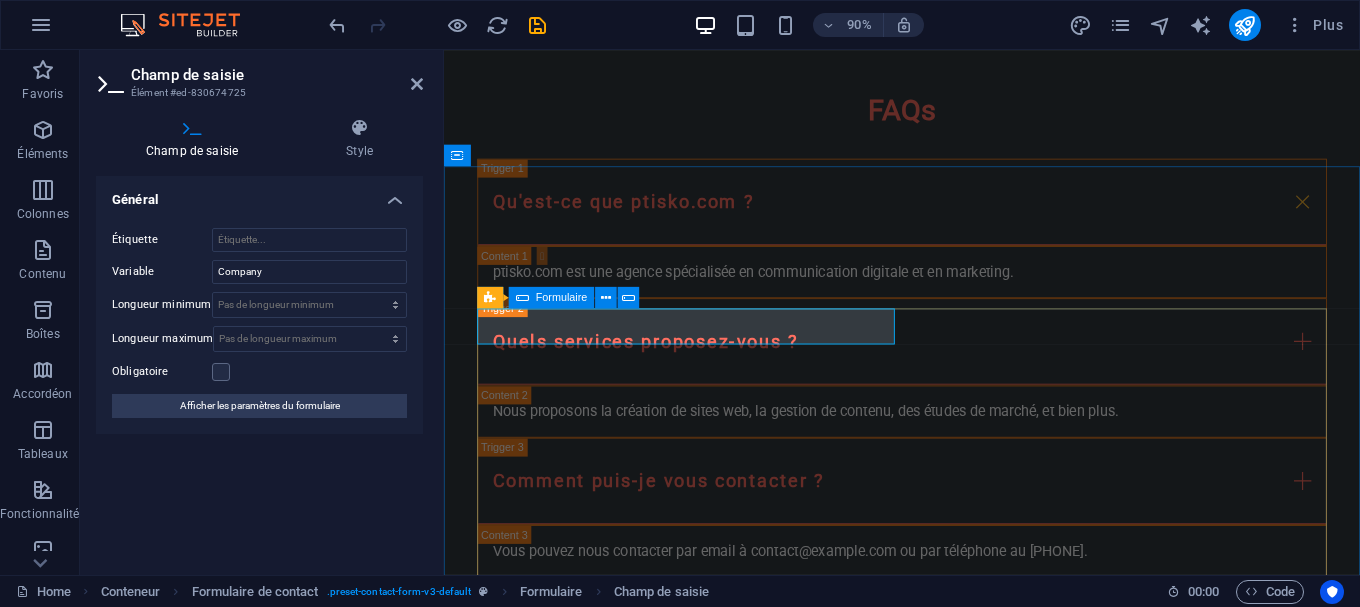 type on "0" 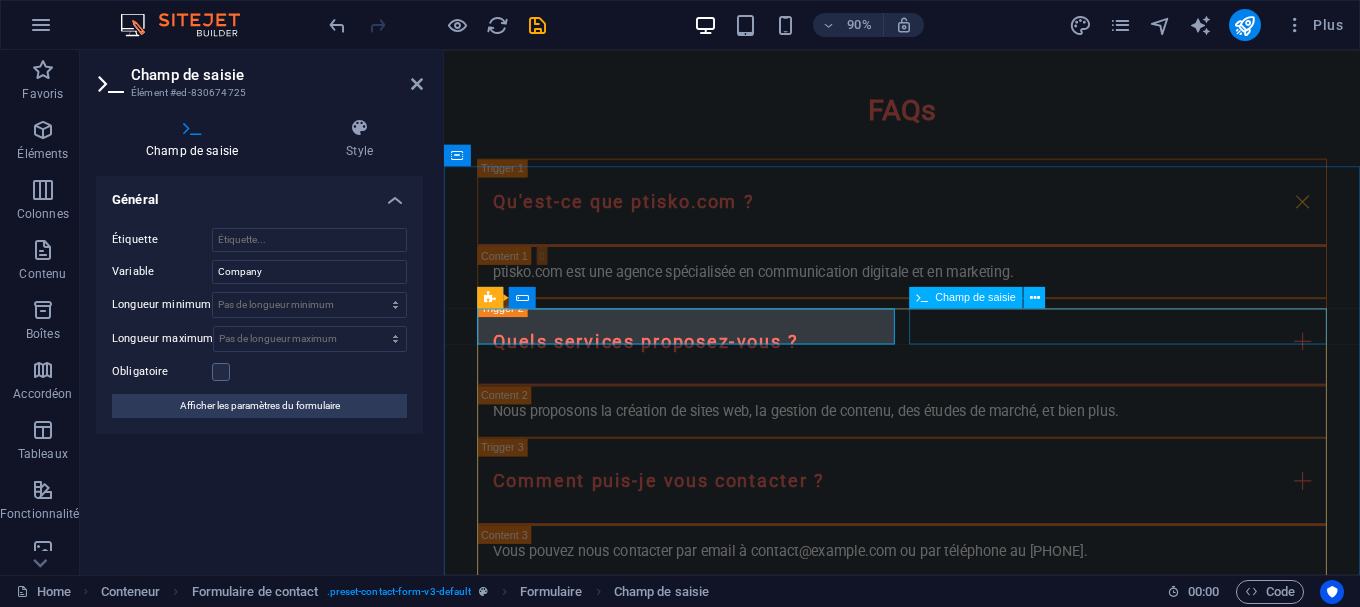click at bounding box center [1193, 1360] 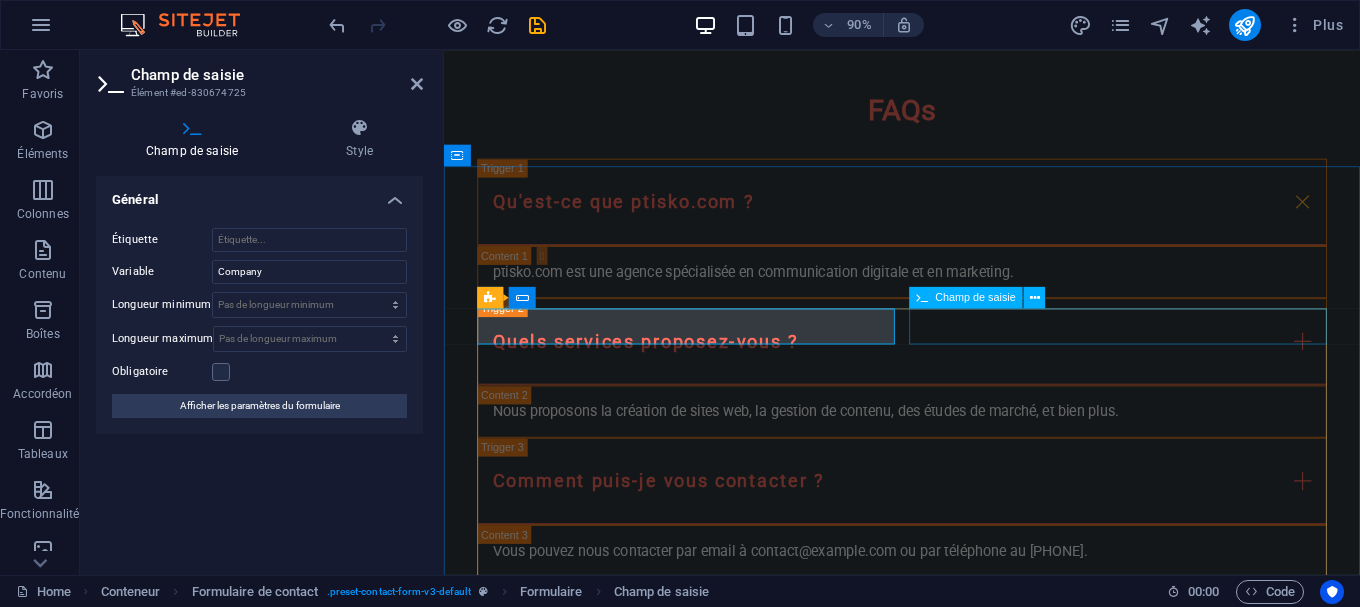 type on "PTISKO.COM" 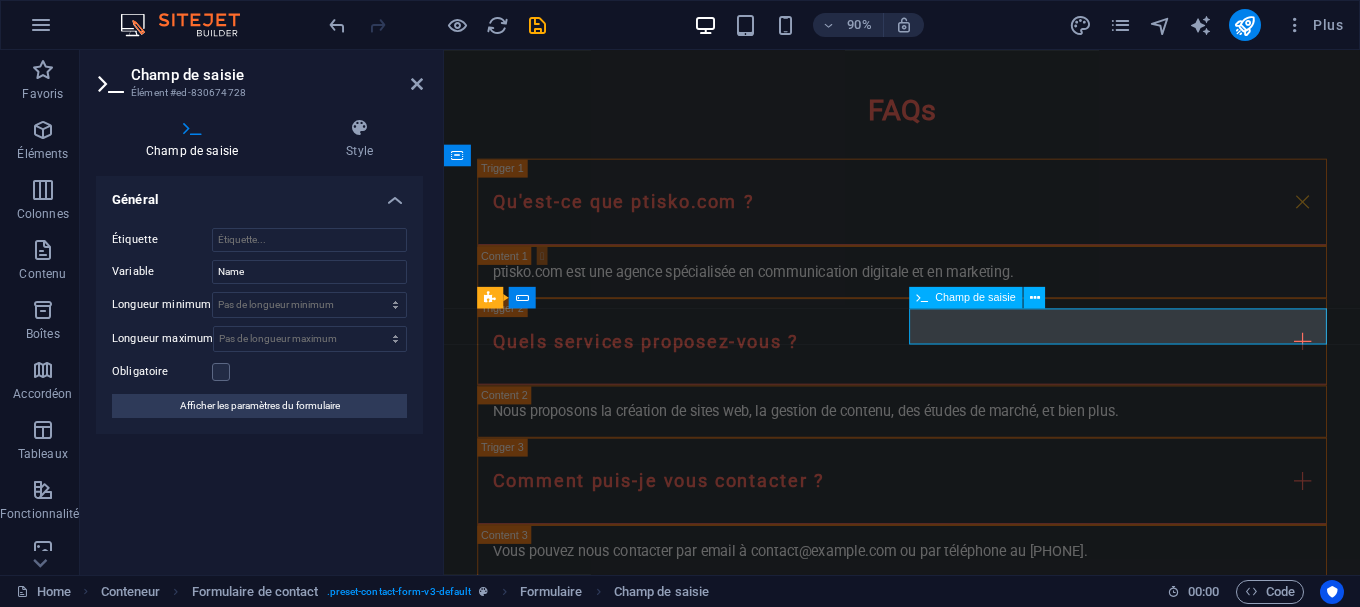 click at bounding box center (1069, 1360) 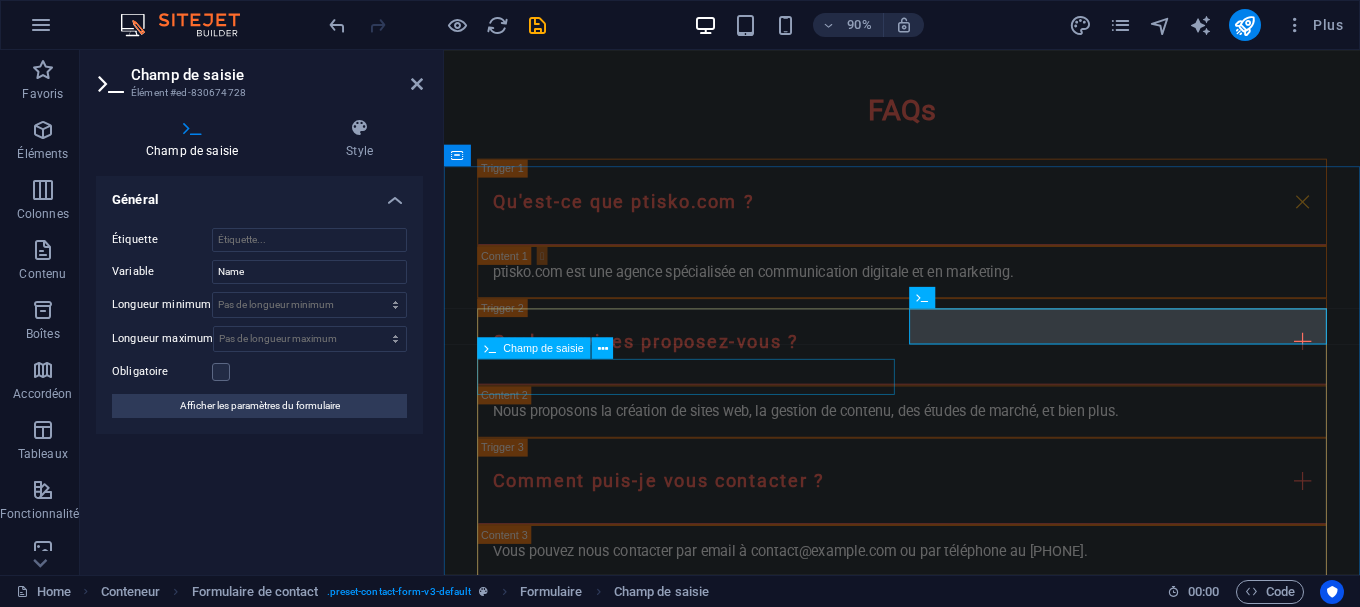 click at bounding box center (713, 1418) 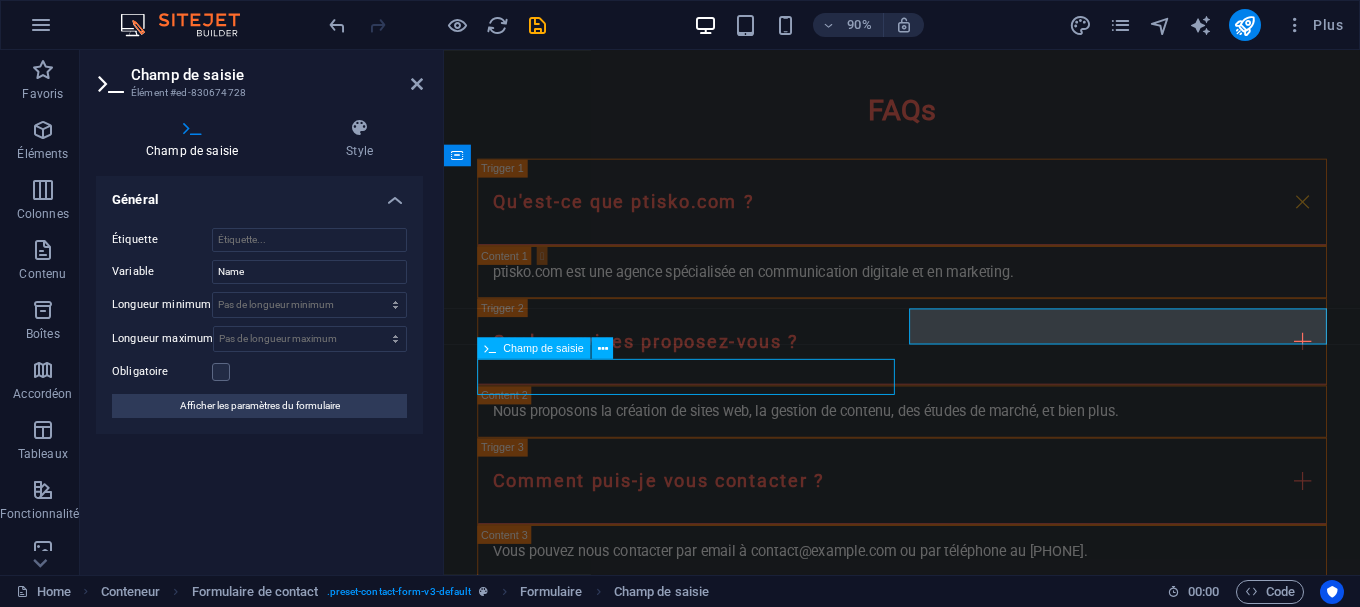 click at bounding box center (713, 1418) 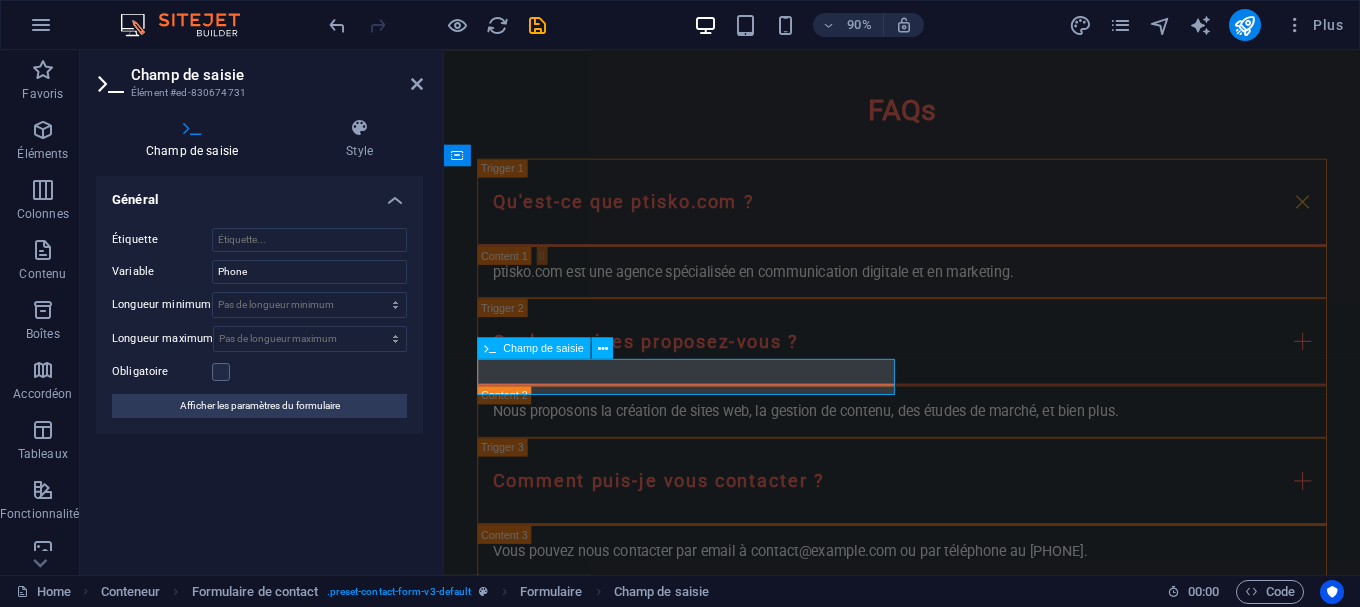 click at bounding box center [589, 1418] 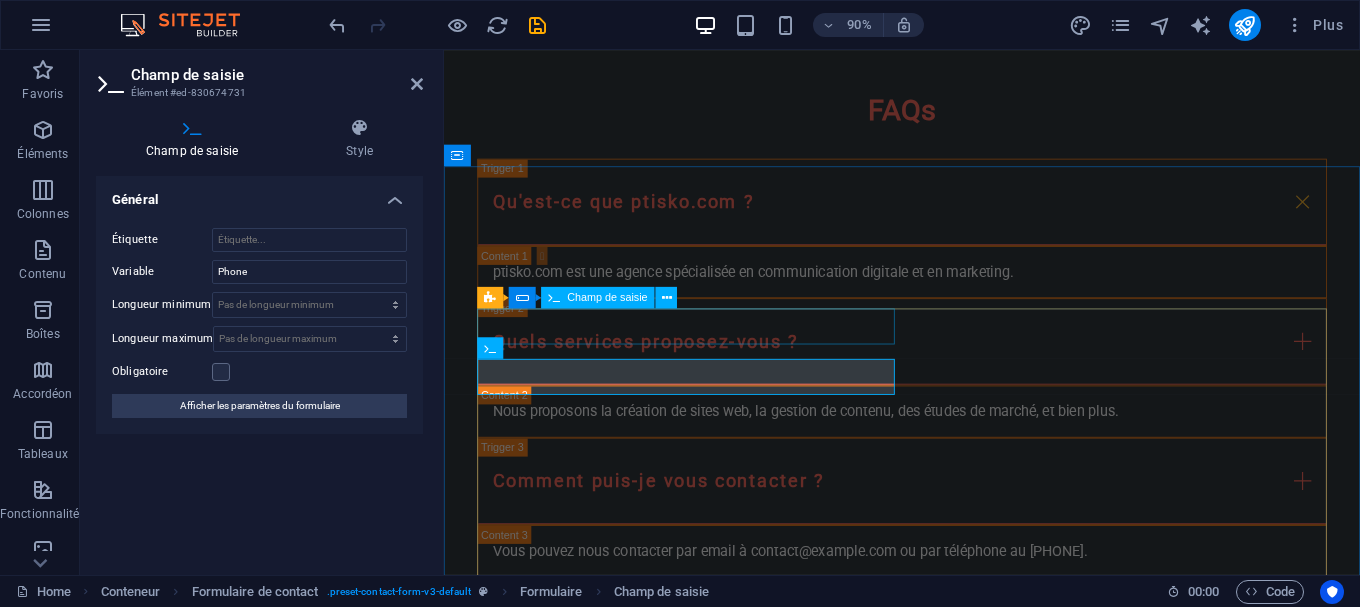 click on "PTISKO.COM" at bounding box center (713, 1360) 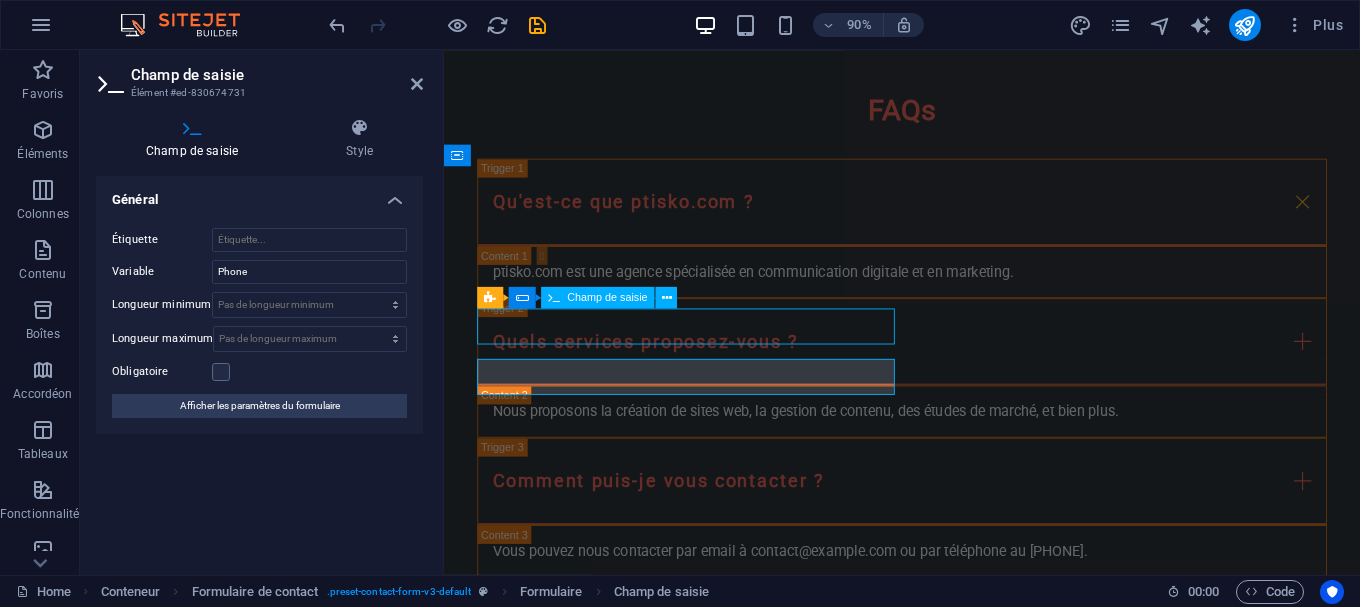 click on "PTISKO.COM" at bounding box center [713, 1360] 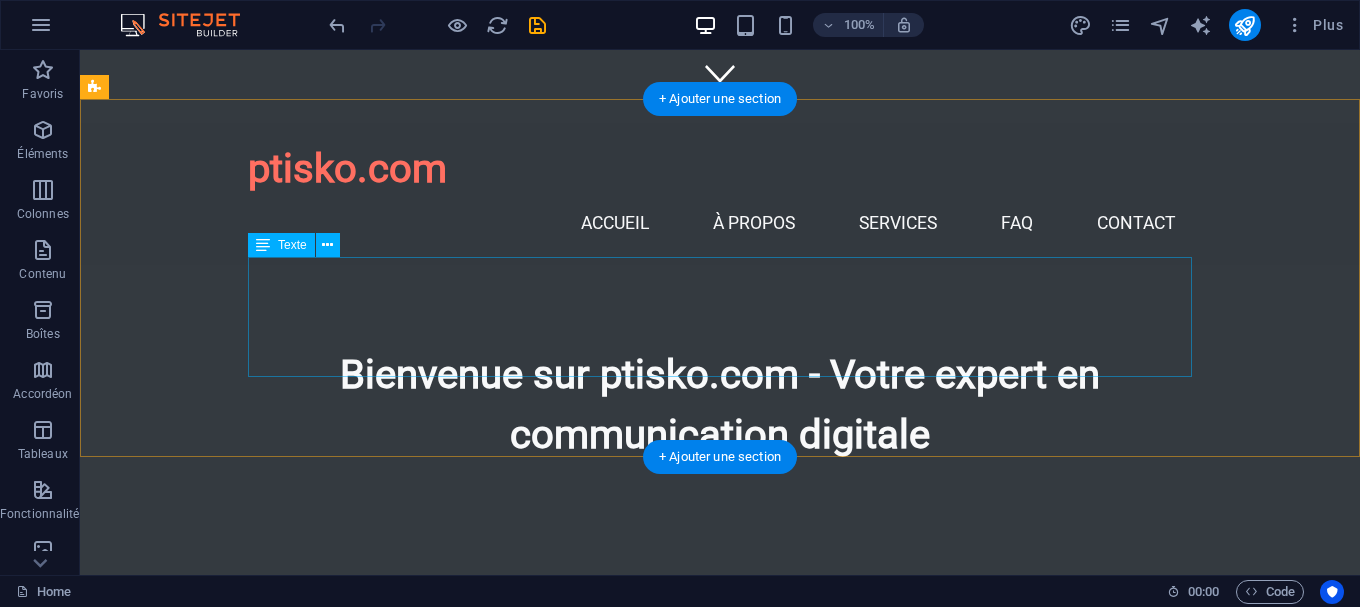 scroll, scrollTop: 0, scrollLeft: 0, axis: both 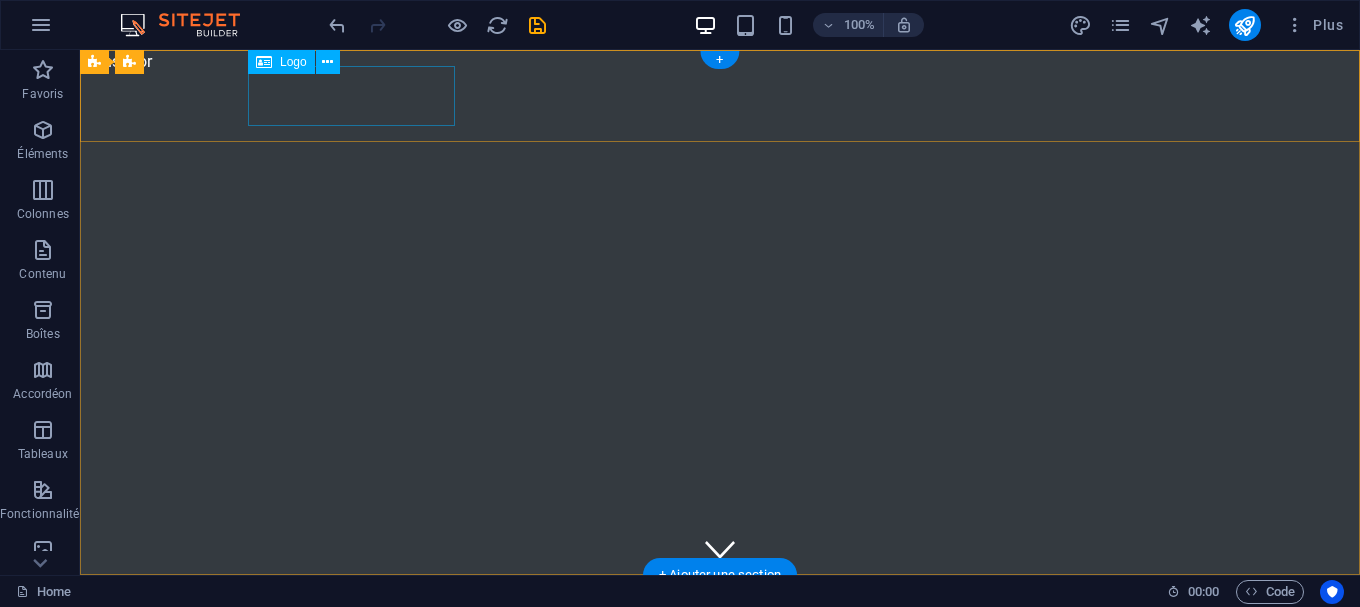 click on "ptisko.com" at bounding box center (720, 645) 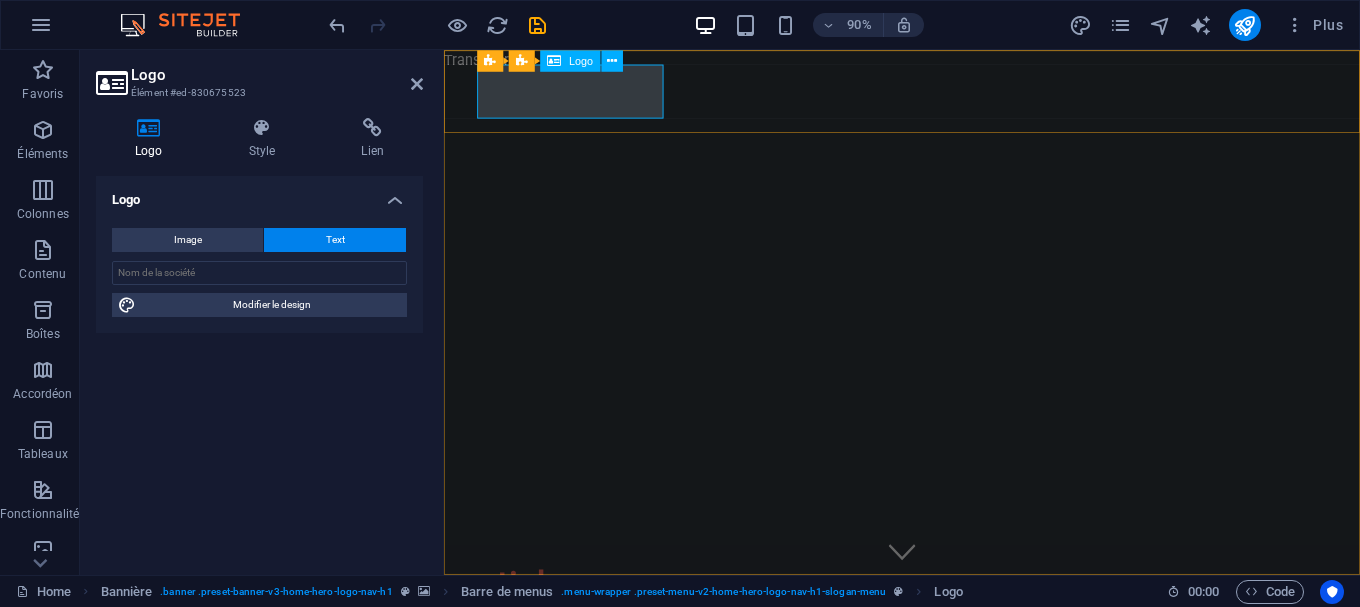 click on "ptisko.com" at bounding box center (953, 645) 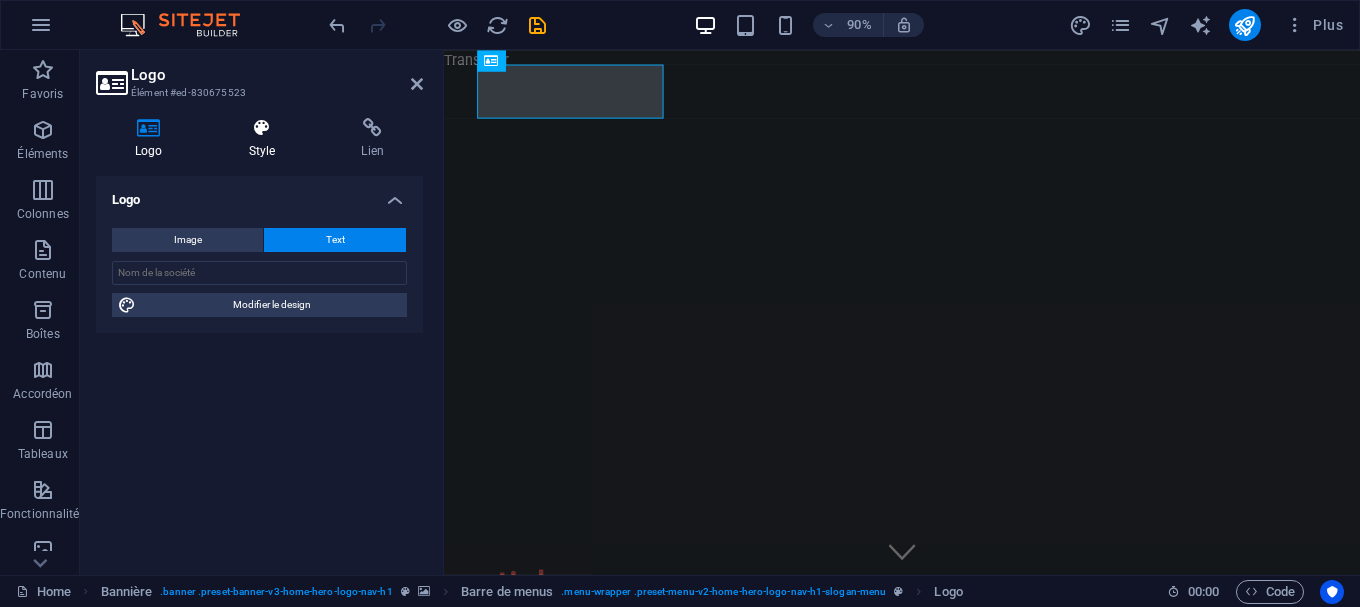 click on "Style" at bounding box center [266, 139] 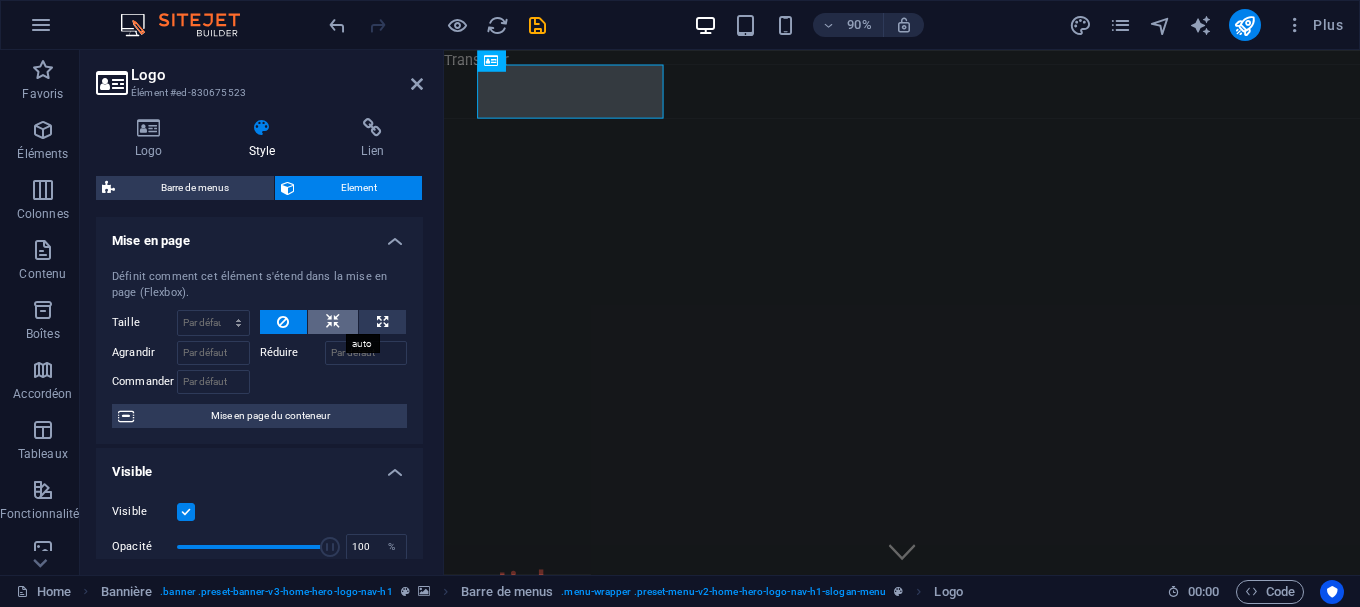 click at bounding box center [333, 322] 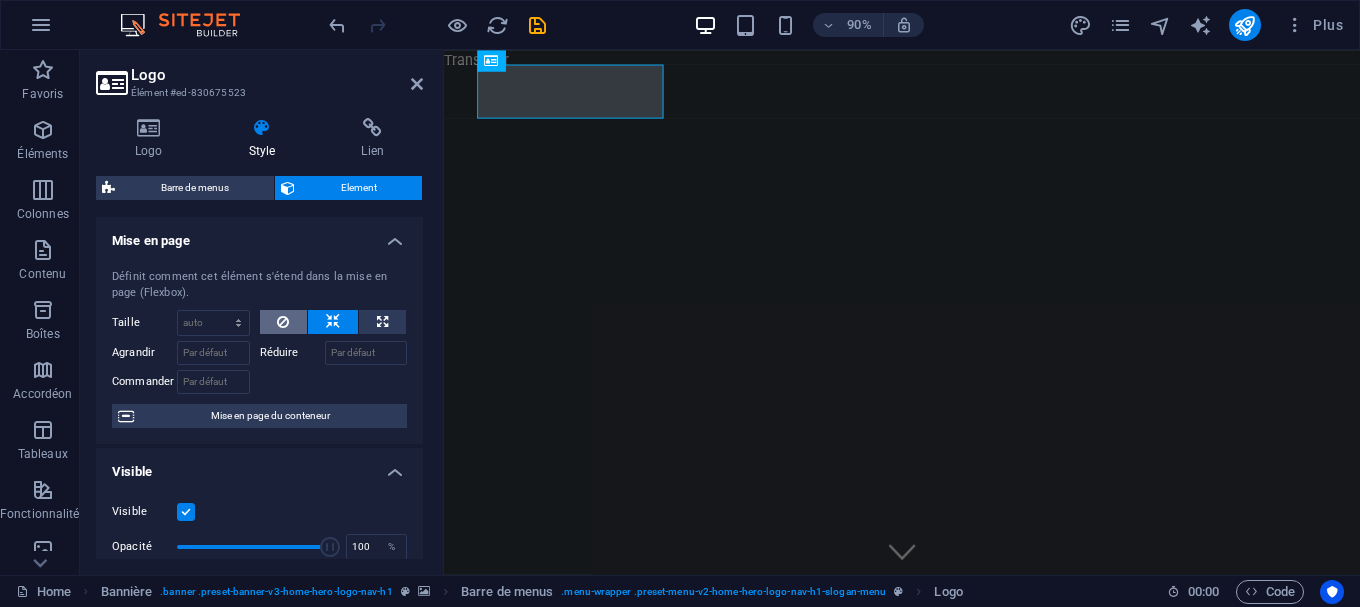 click at bounding box center (283, 322) 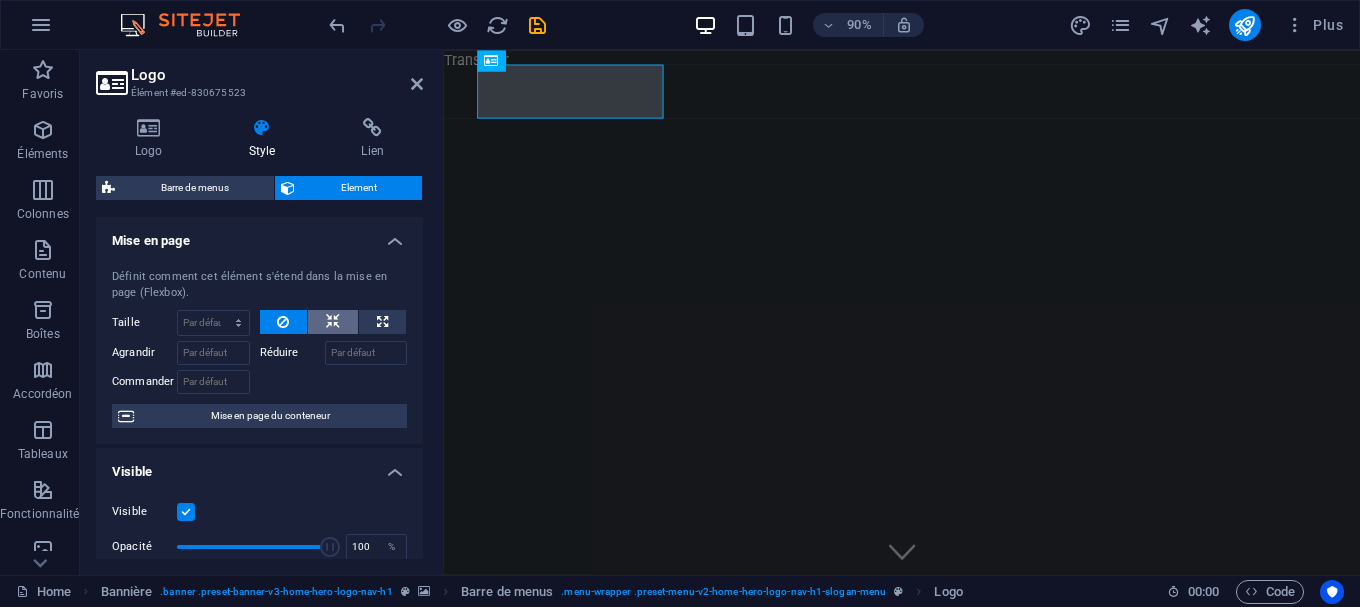 click at bounding box center (333, 322) 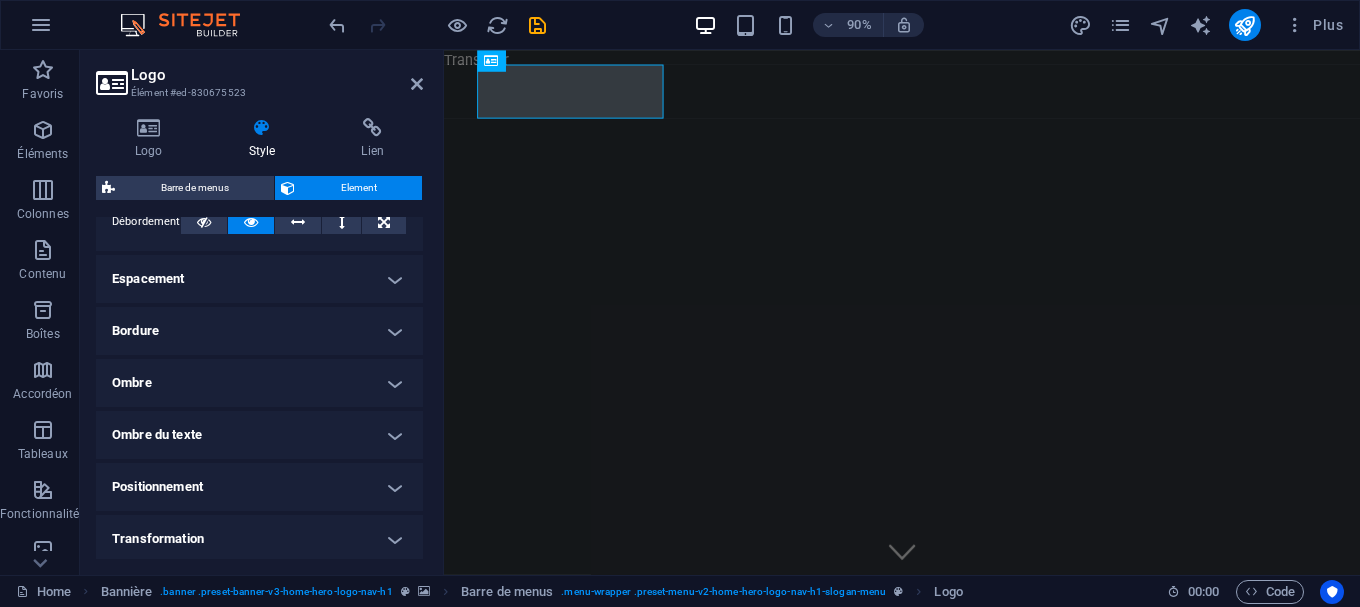 scroll, scrollTop: 520, scrollLeft: 0, axis: vertical 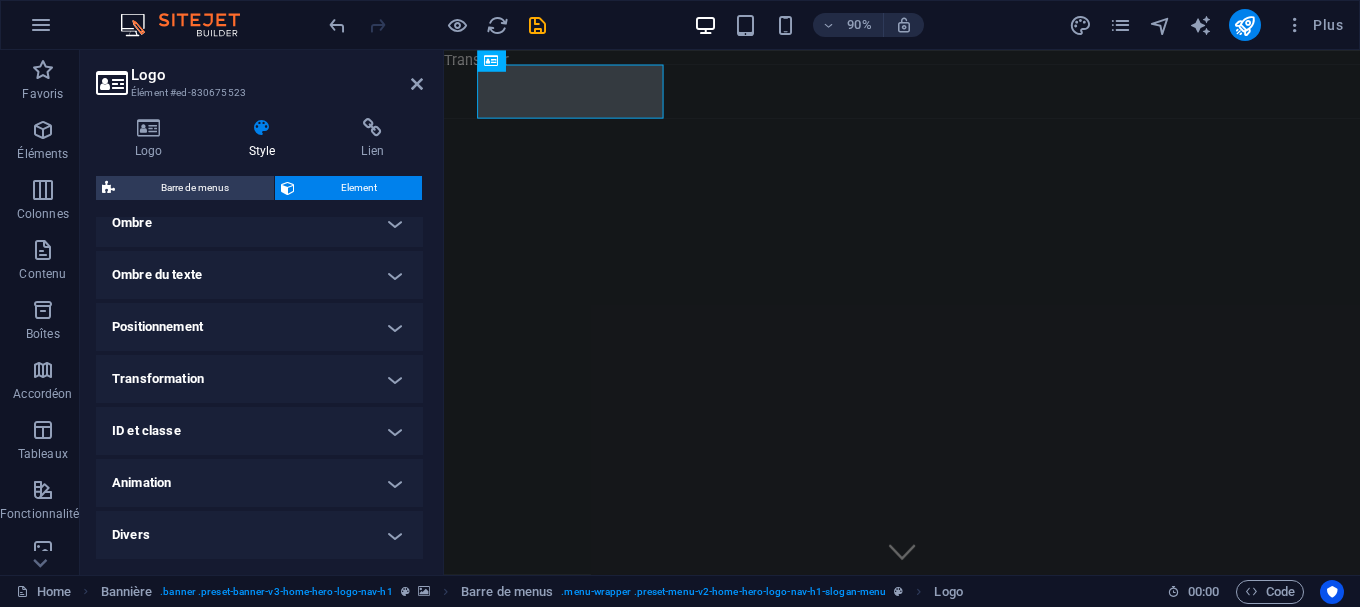 click on "Ombre du texte" at bounding box center [259, 275] 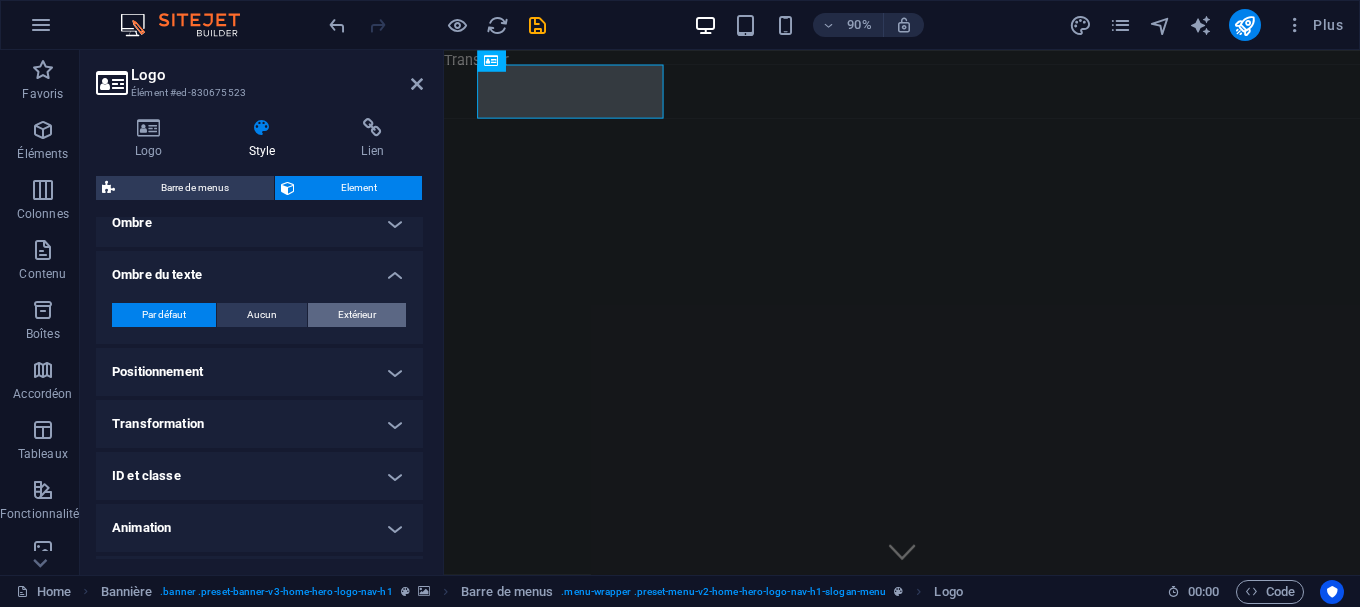 click on "Extérieur" at bounding box center [357, 315] 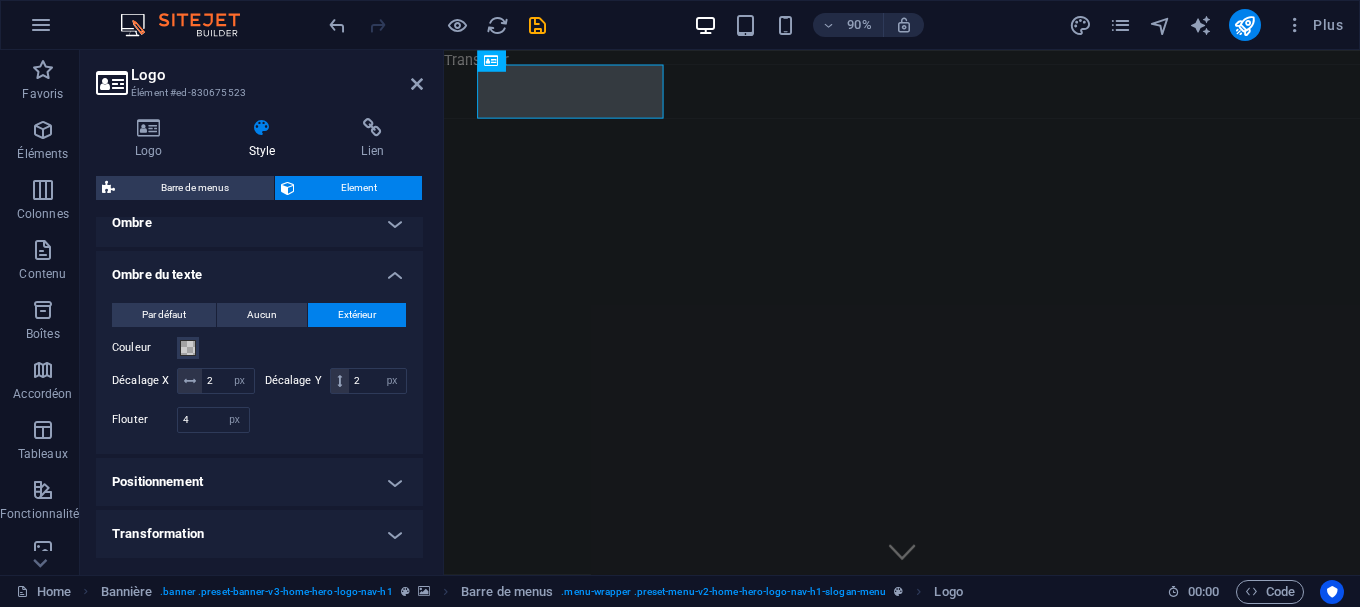 click on "Ombre du texte" at bounding box center (259, 269) 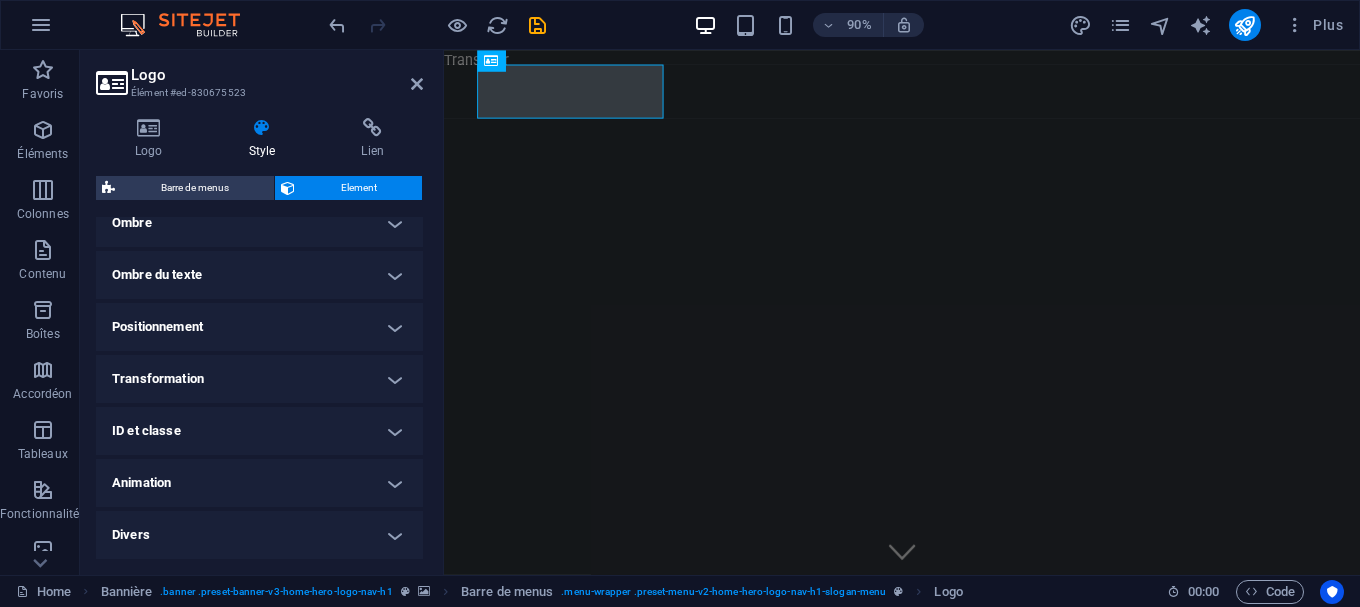 click on "Animation" at bounding box center [259, 483] 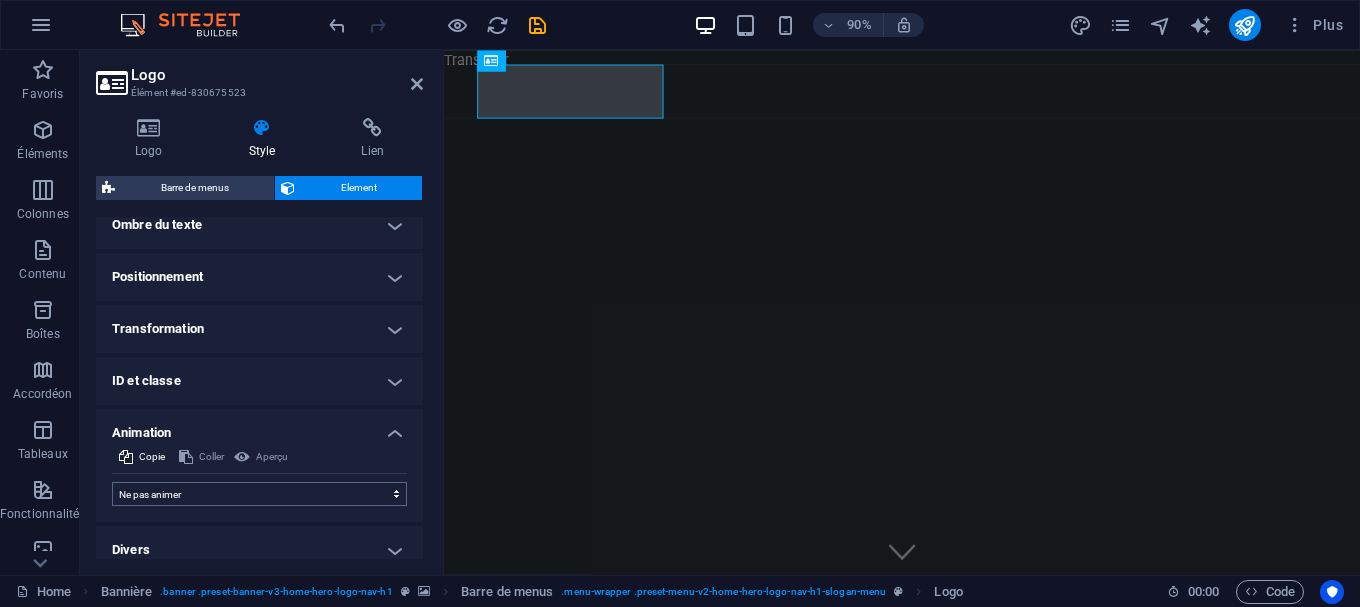 scroll, scrollTop: 585, scrollLeft: 0, axis: vertical 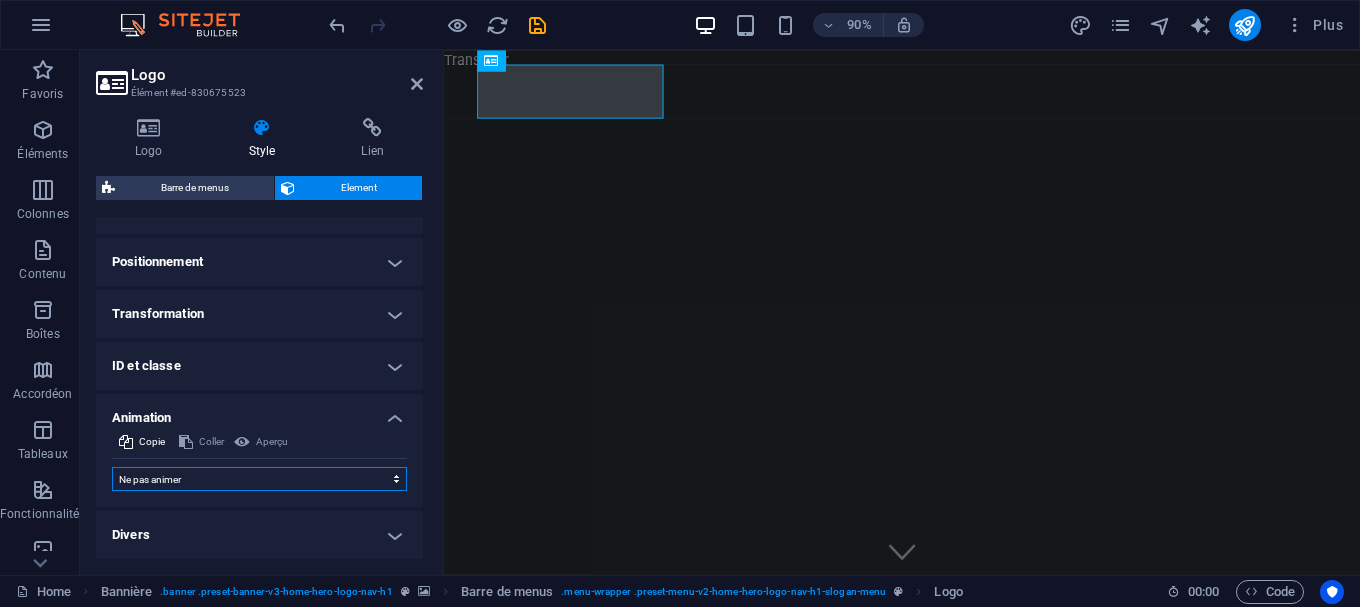 click on "Ne pas animer Afficher / Masquer Glisser vers le haut / le bas Zoomer/Dézoomer Glisser de gauche à droite Glisser de droite à gauche Slide du haut vers le bas Slide du bas vers le haut Impulsion Clignoter Ouvrir en tant que superposition" at bounding box center [259, 479] 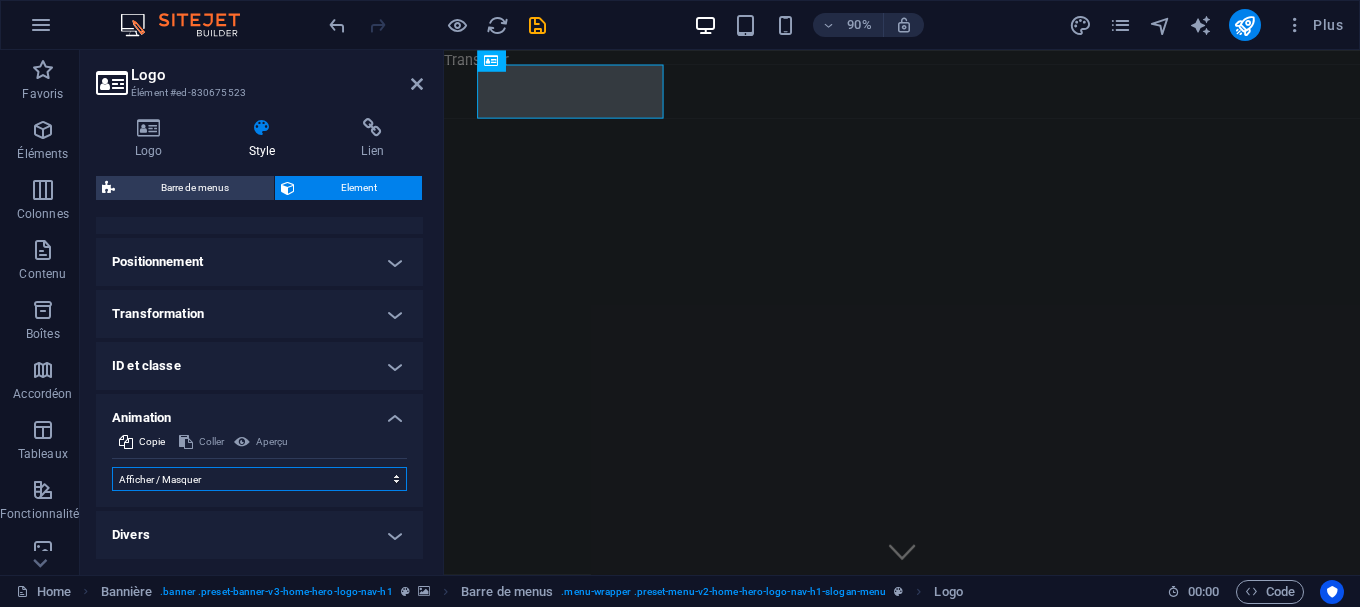 click on "Afficher / Masquer" at bounding box center [0, 0] 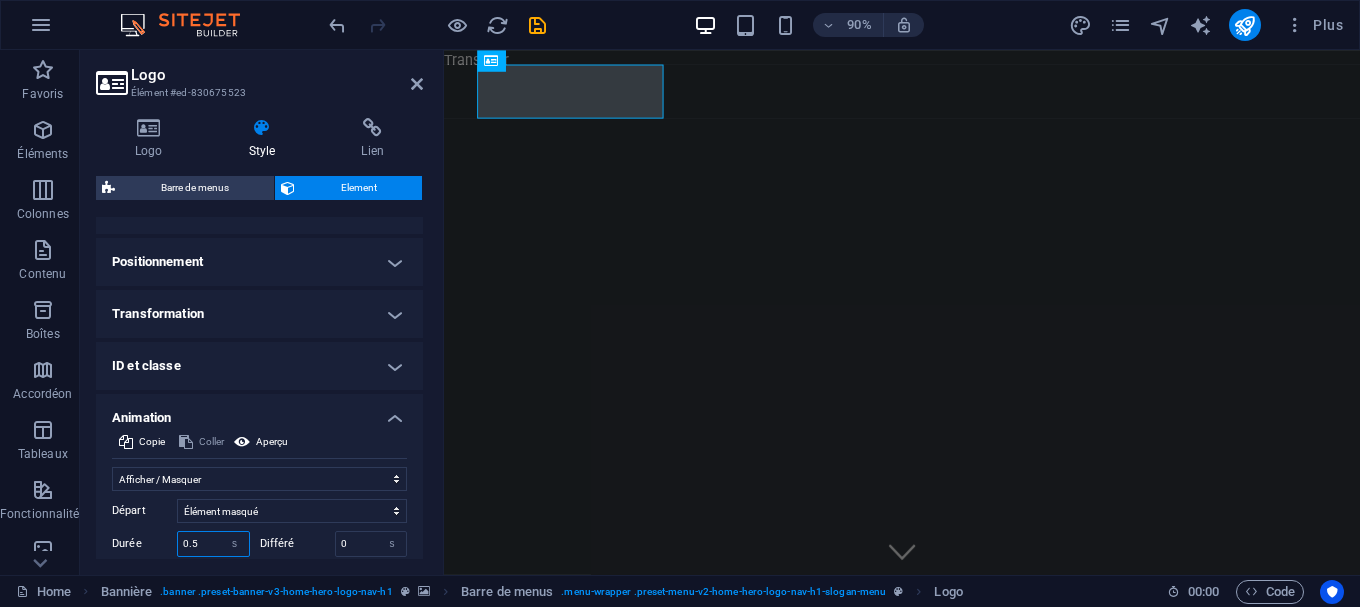 drag, startPoint x: 203, startPoint y: 539, endPoint x: 145, endPoint y: 537, distance: 58.034473 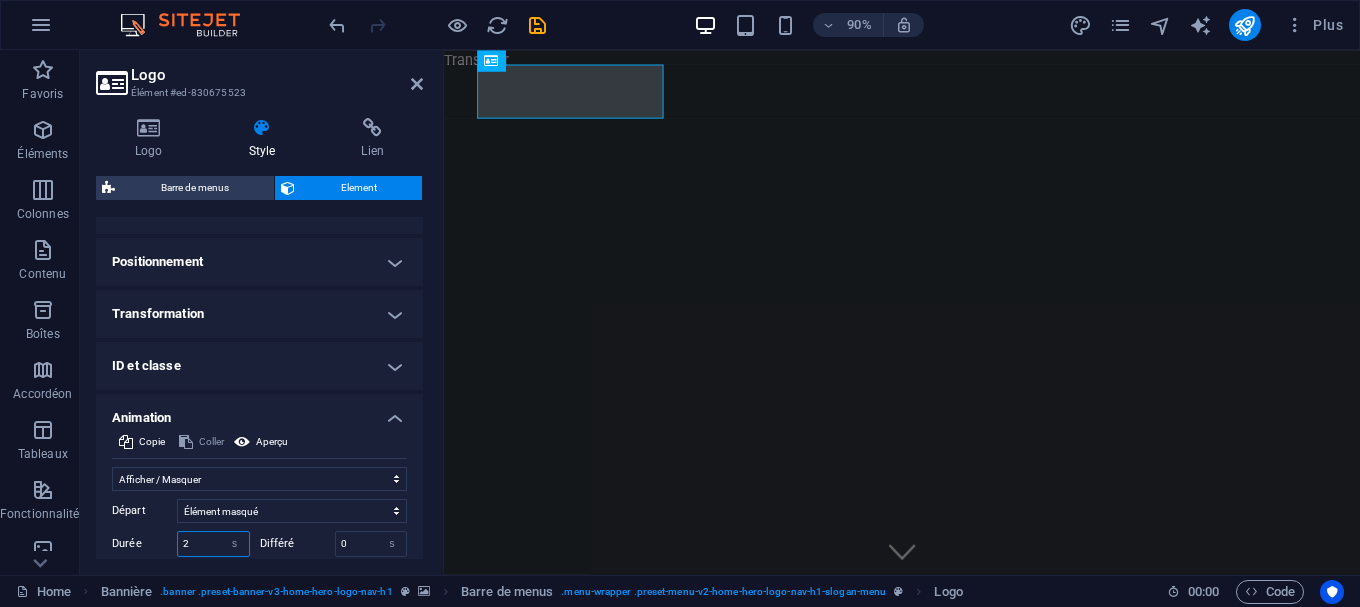 type on "2" 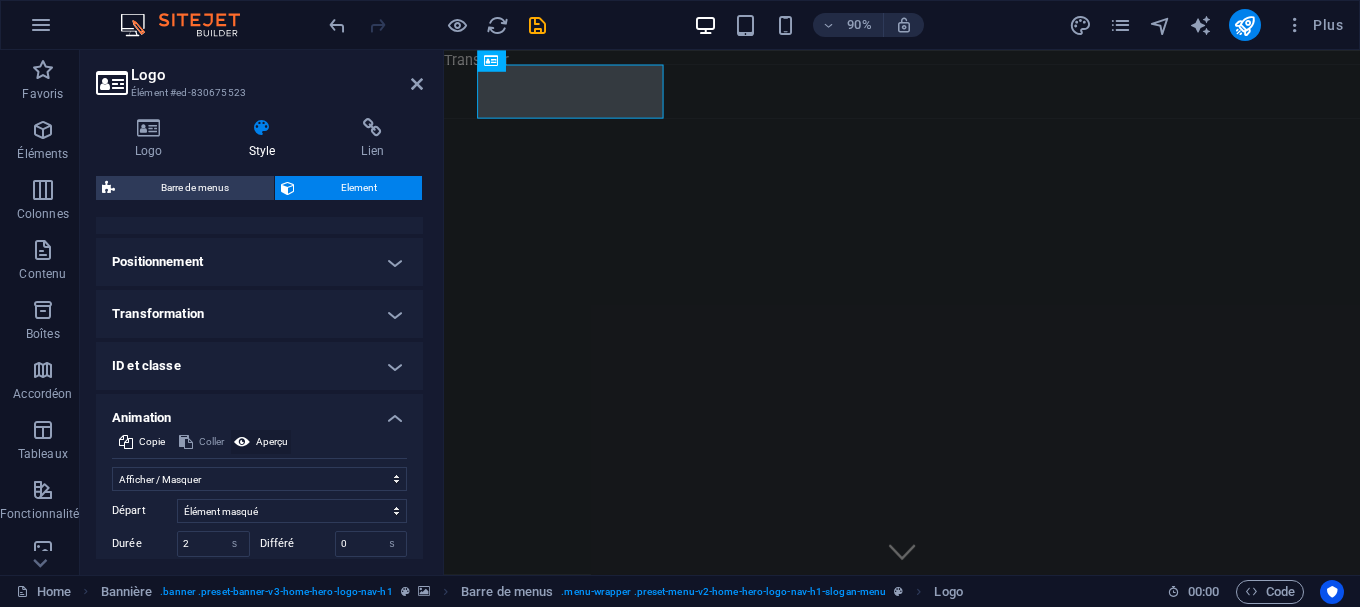 click on "Aperçu" at bounding box center (272, 442) 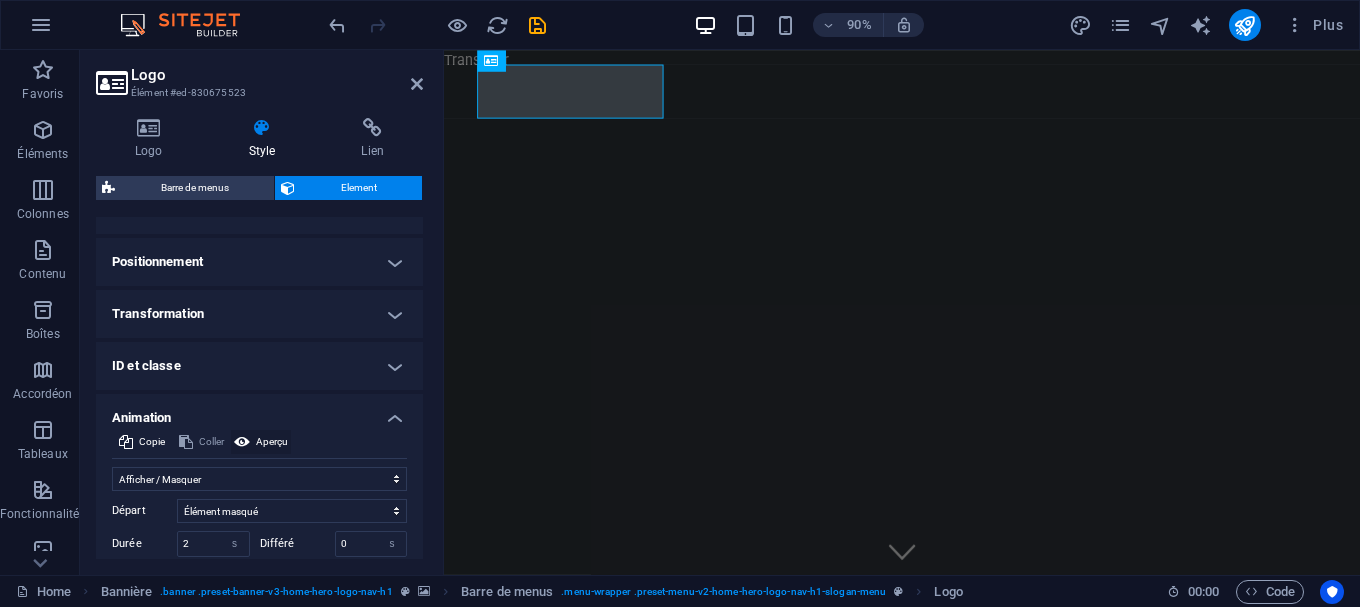 scroll, scrollTop: 726, scrollLeft: 0, axis: vertical 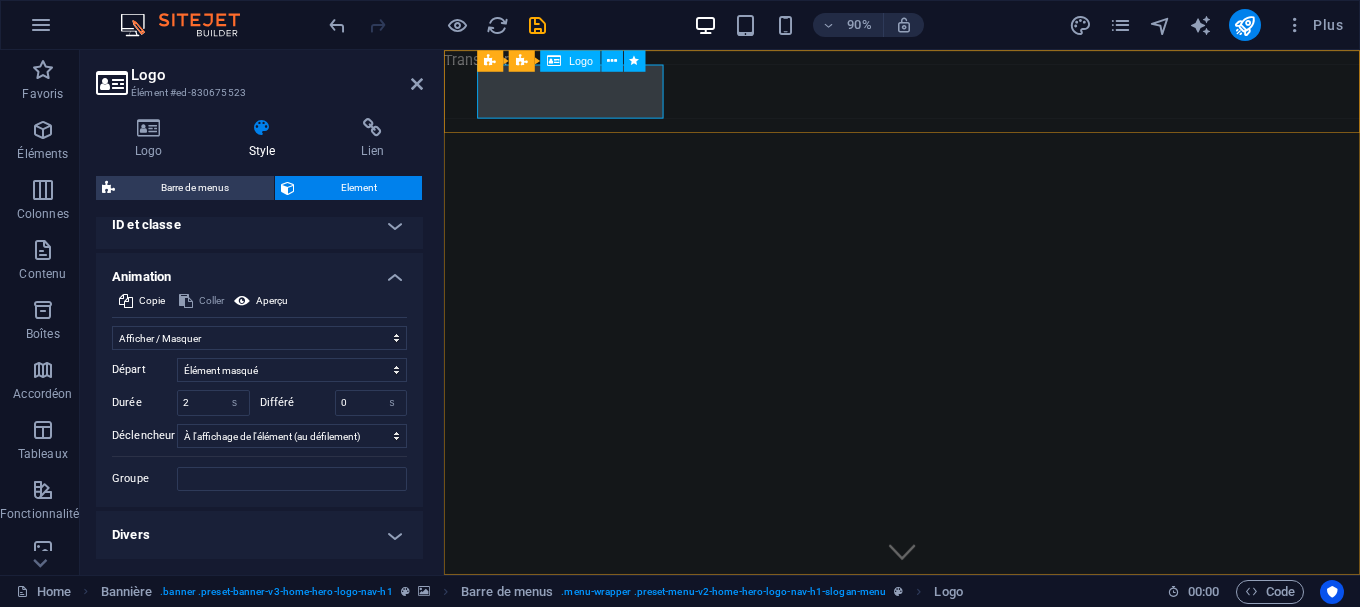 click on "ptisko.com" at bounding box center [953, 703] 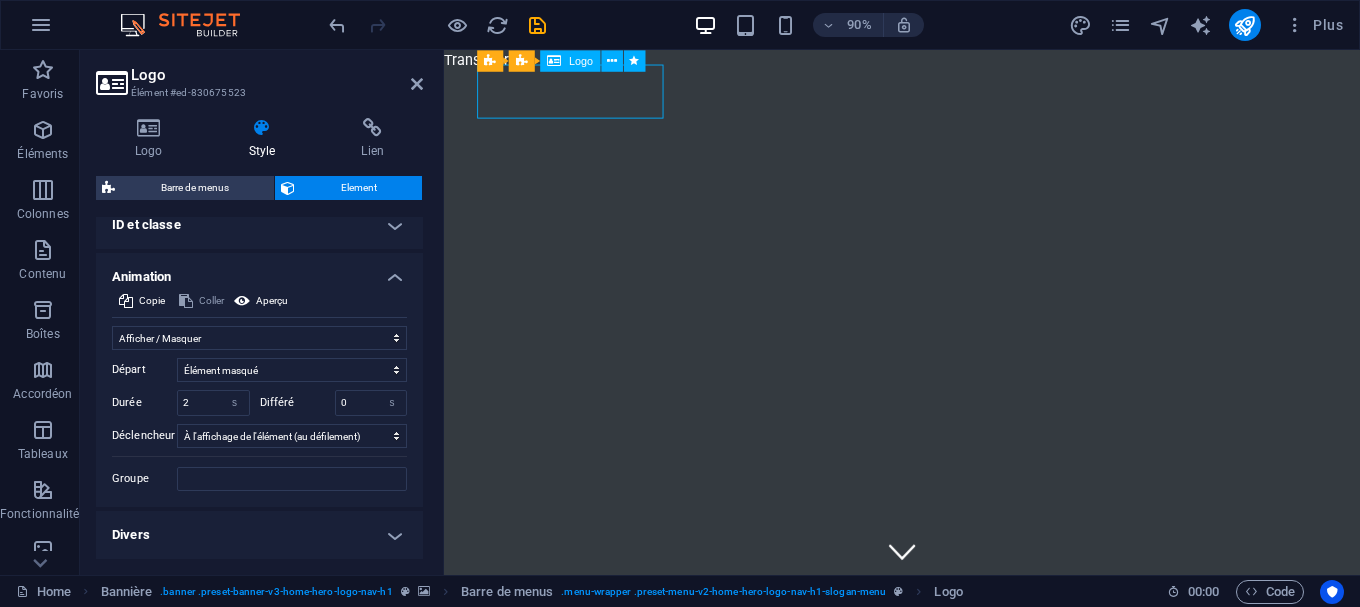 drag, startPoint x: 678, startPoint y: 106, endPoint x: 504, endPoint y: 108, distance: 174.01149 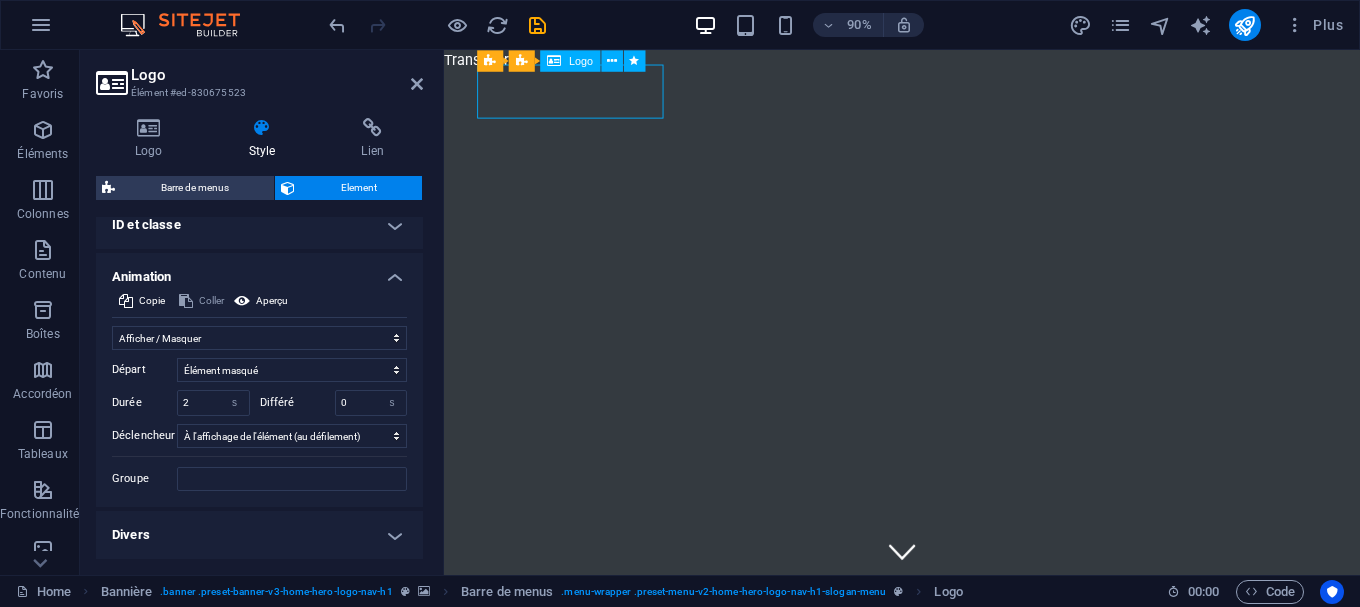 drag, startPoint x: 493, startPoint y: 102, endPoint x: 602, endPoint y: 107, distance: 109.11462 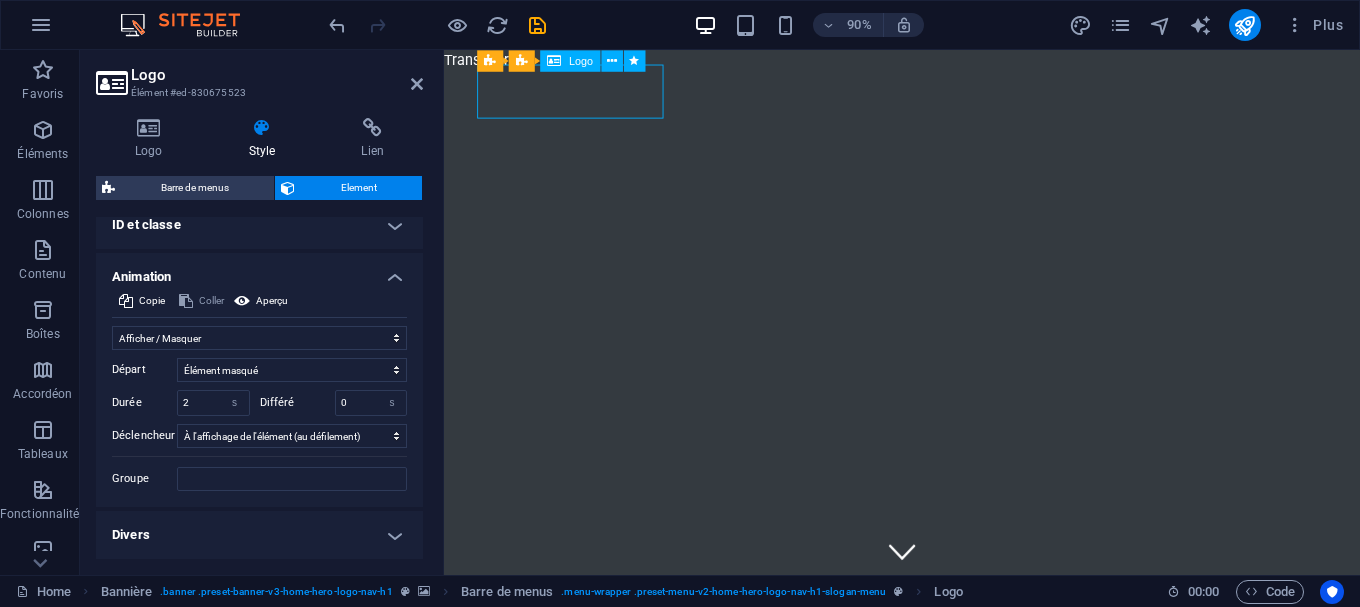 click on "ptisko.com" at bounding box center [953, 703] 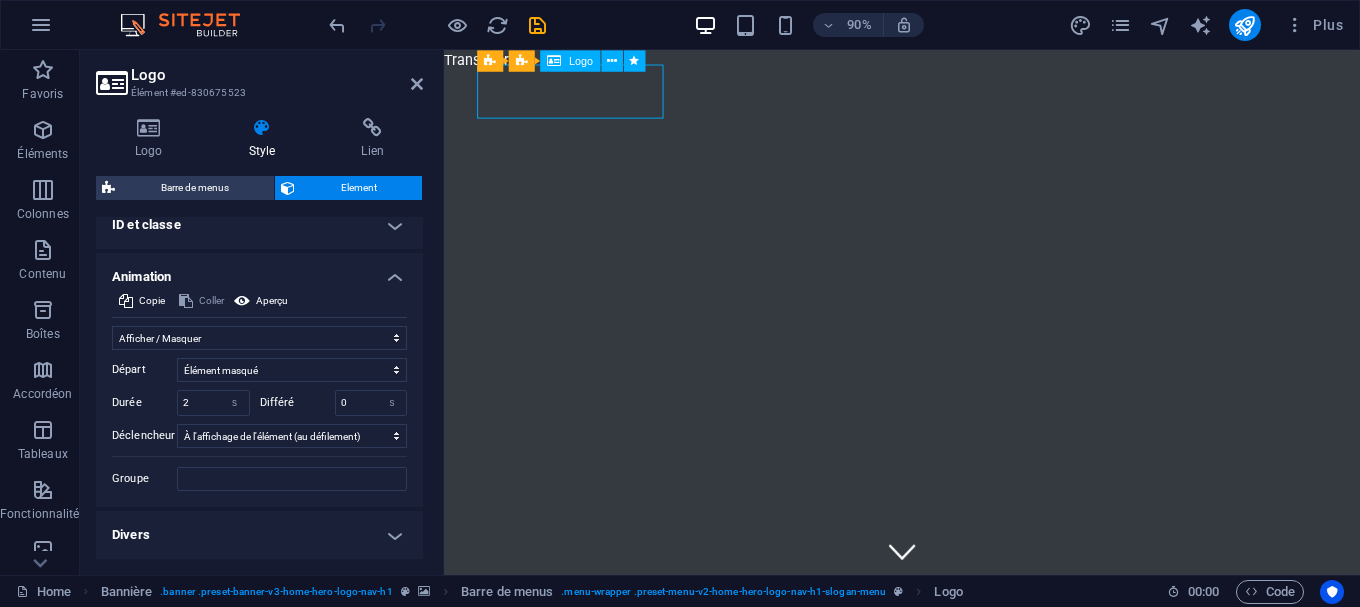 click on "ptisko.com" at bounding box center (953, 703) 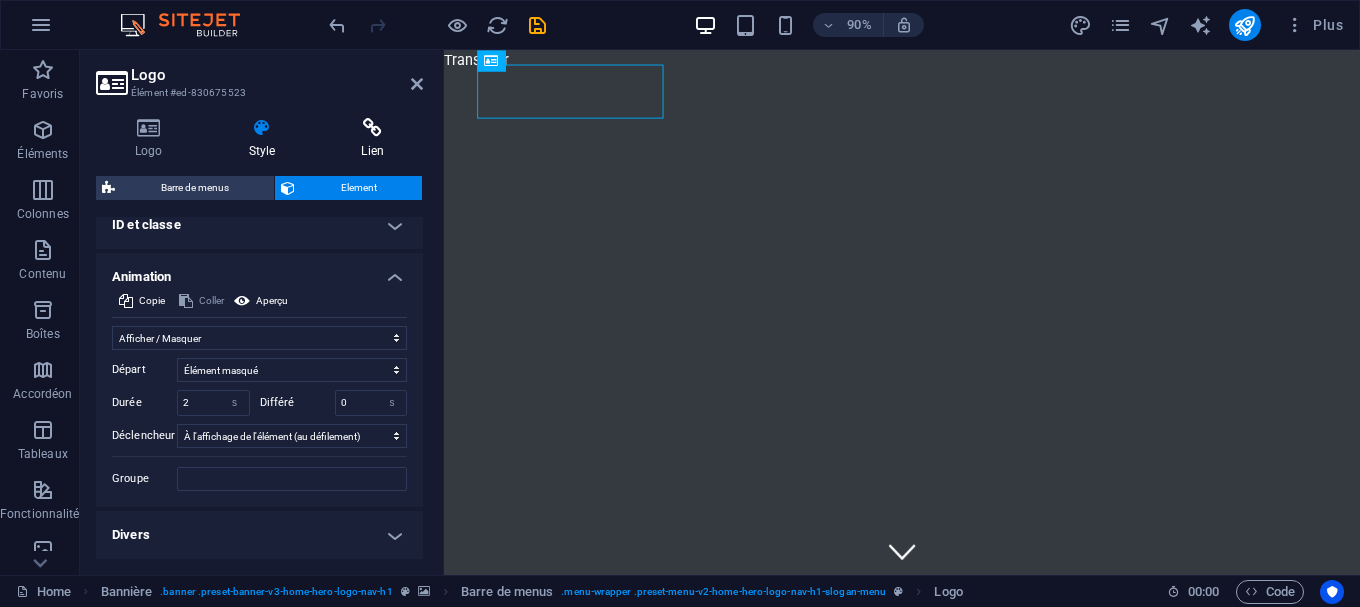 click on "Lien" at bounding box center [372, 139] 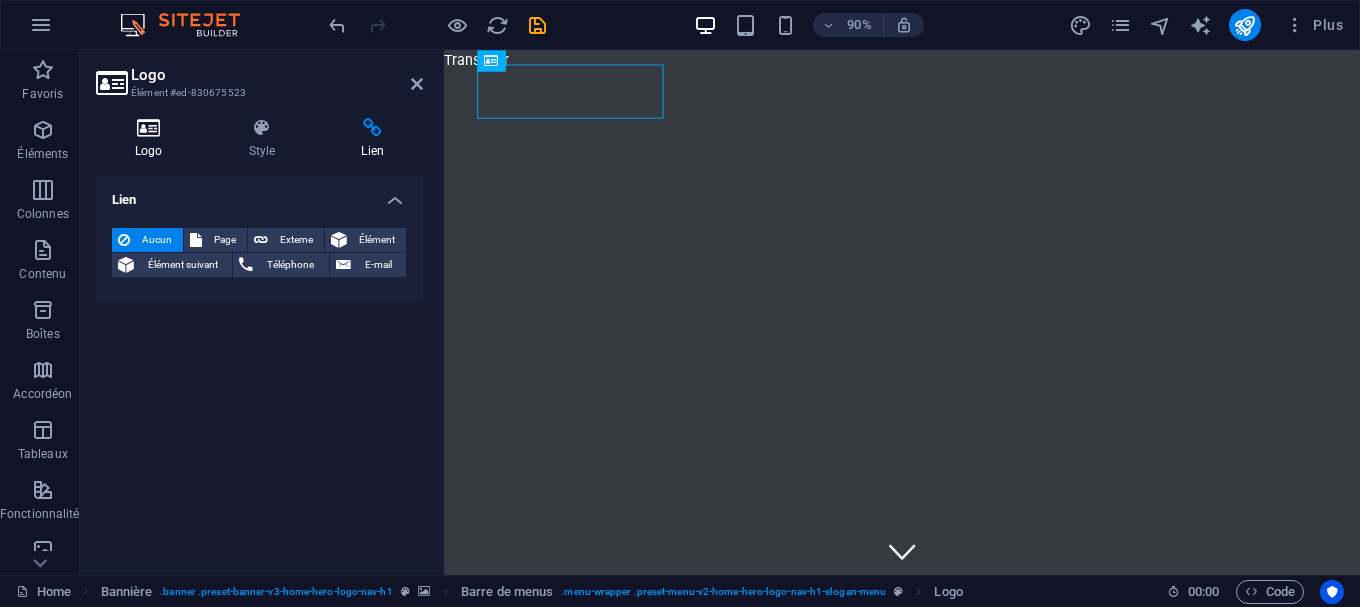 click on "Logo" at bounding box center (153, 139) 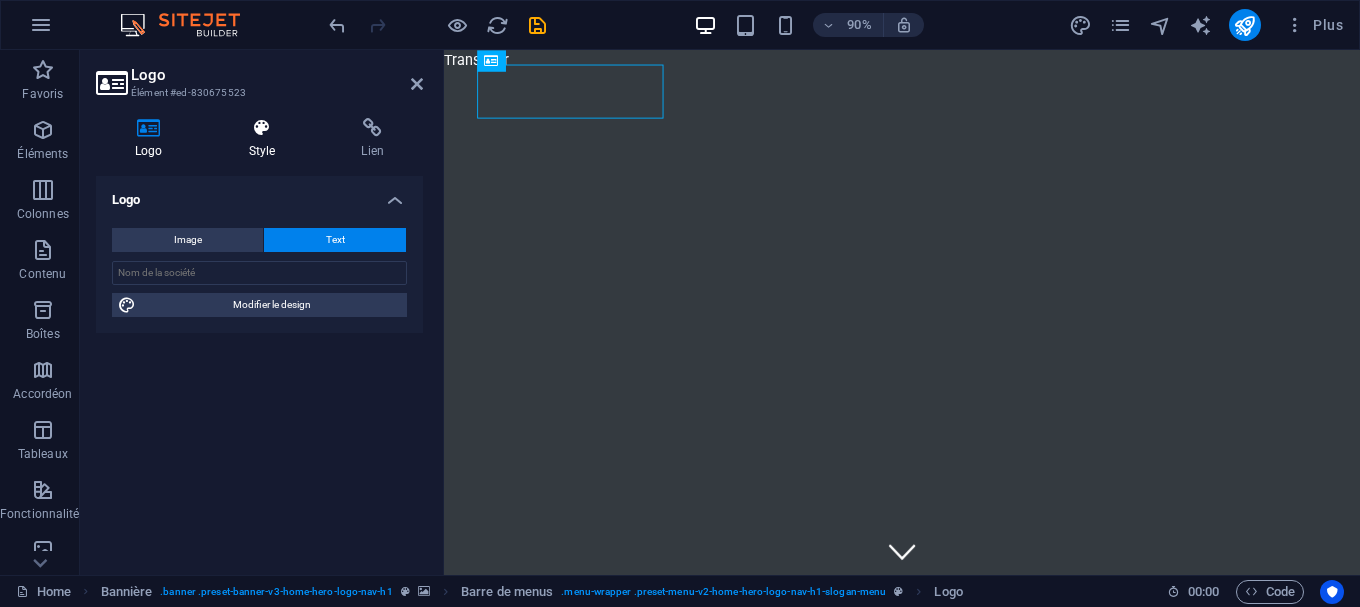 click on "Style" at bounding box center [266, 139] 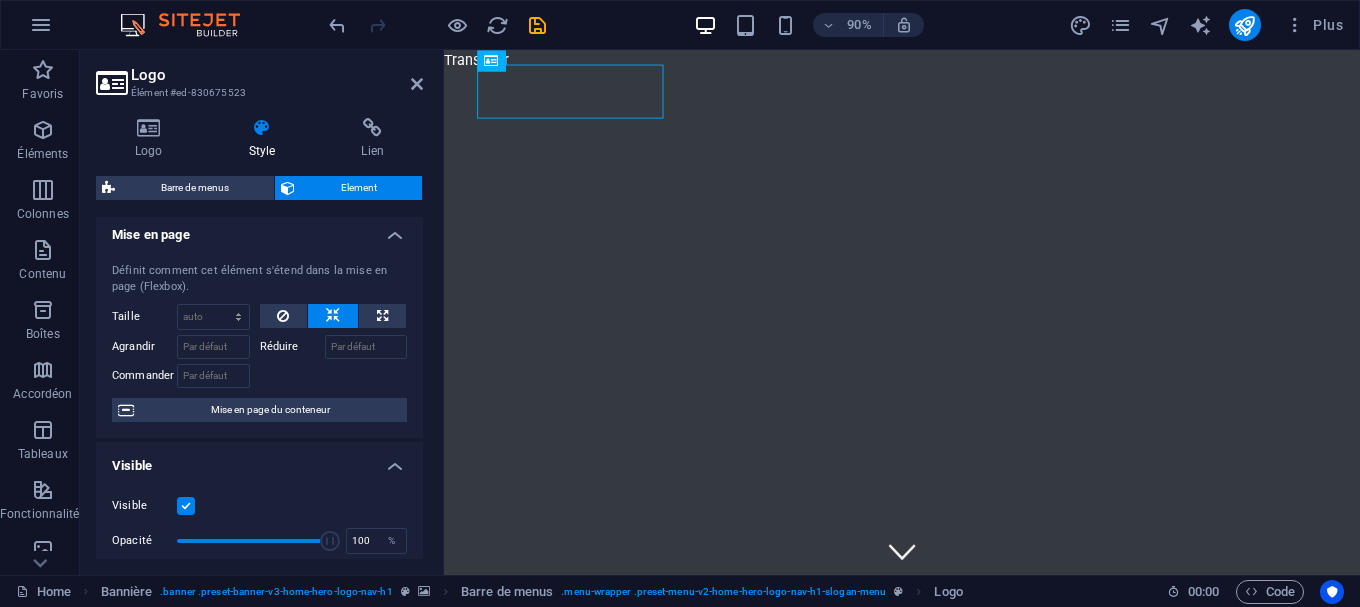 scroll, scrollTop: 0, scrollLeft: 0, axis: both 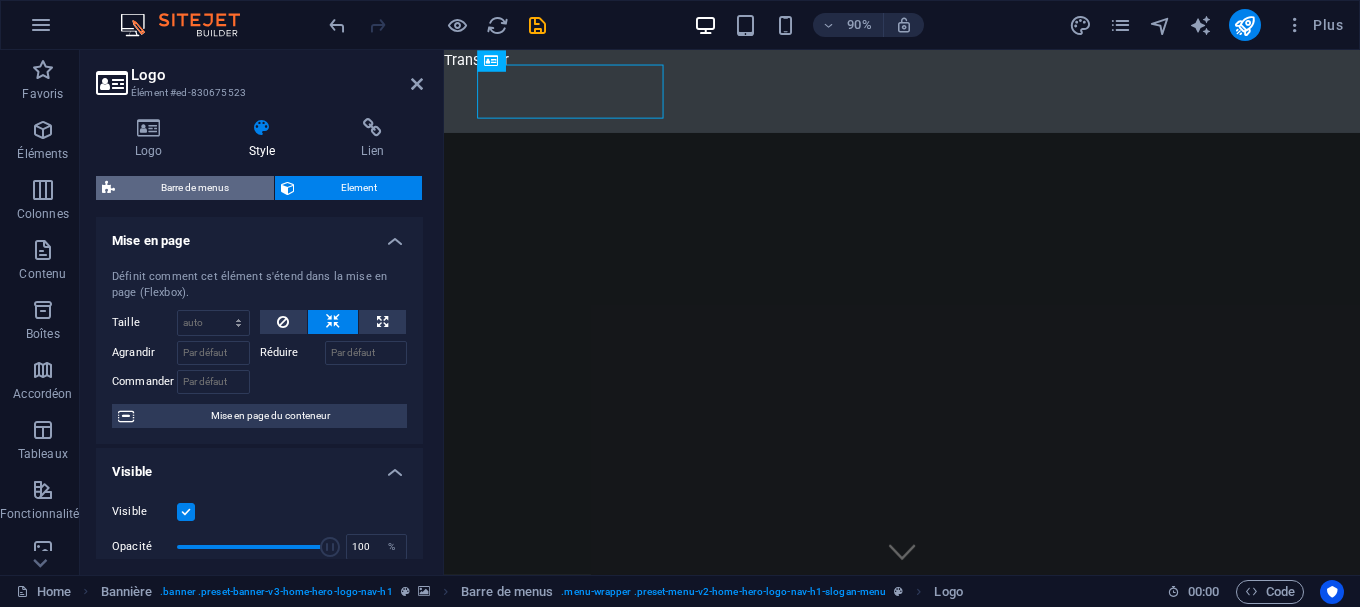 click on "Barre de menus" at bounding box center (194, 188) 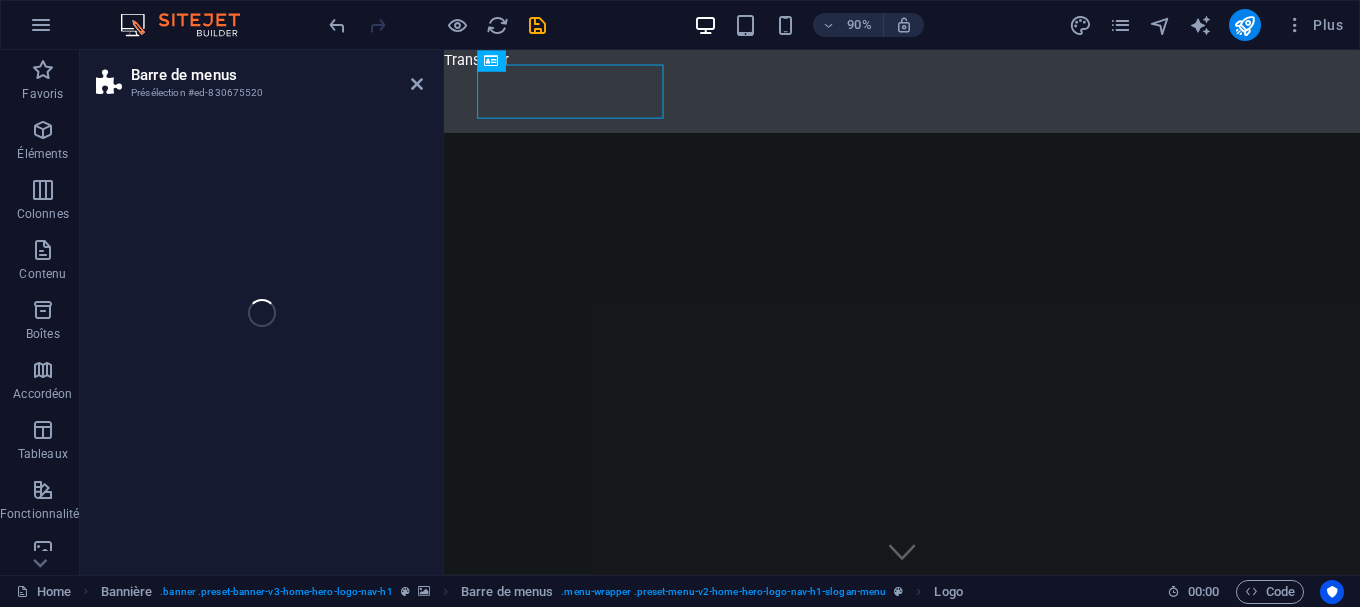 select on "rem" 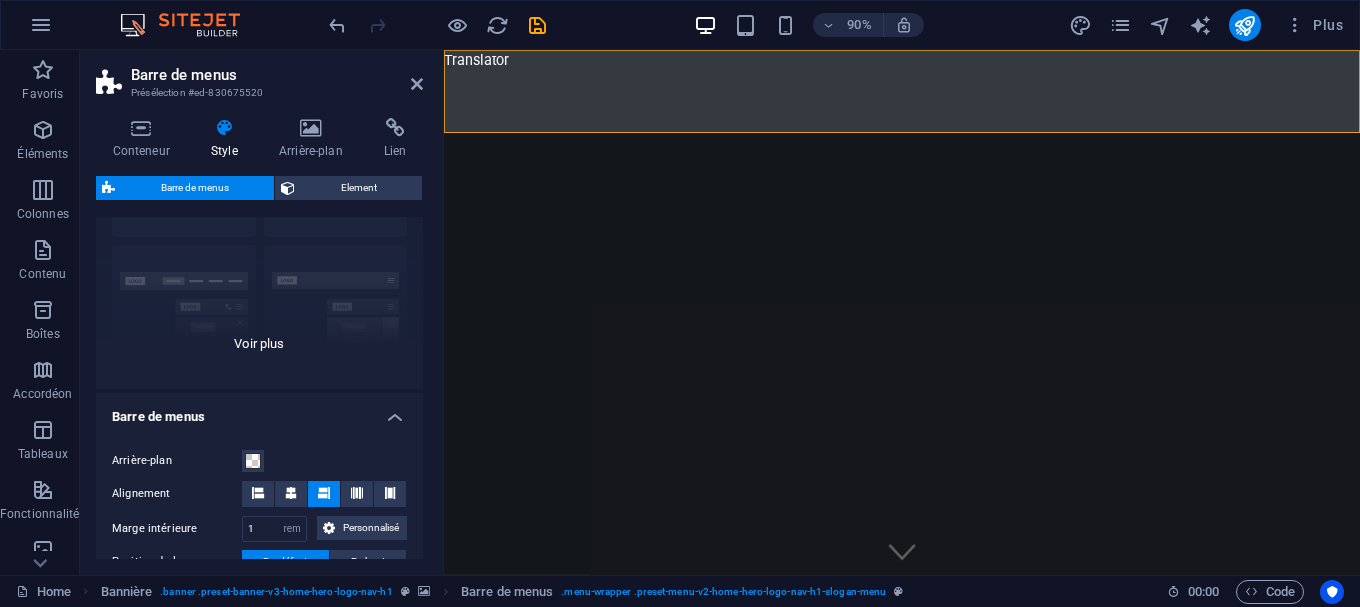 scroll, scrollTop: 180, scrollLeft: 0, axis: vertical 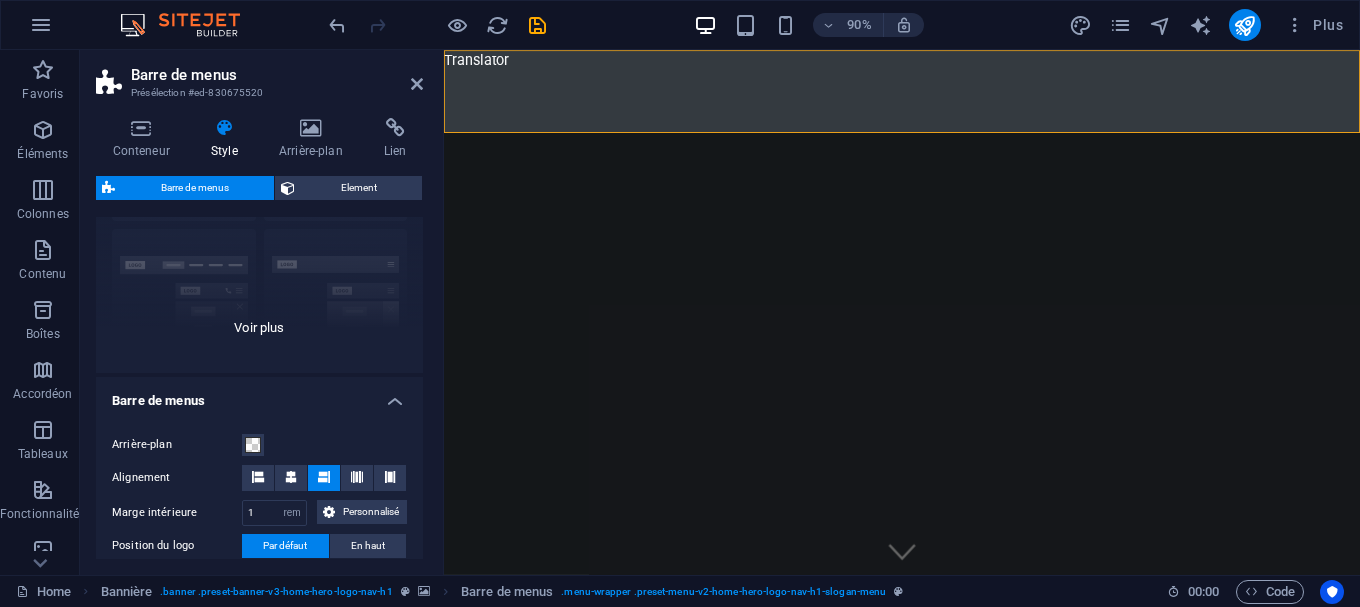 click on "Bordure Centré Par défaut Fixé Loki Déclencheur Large XXL" at bounding box center [259, 223] 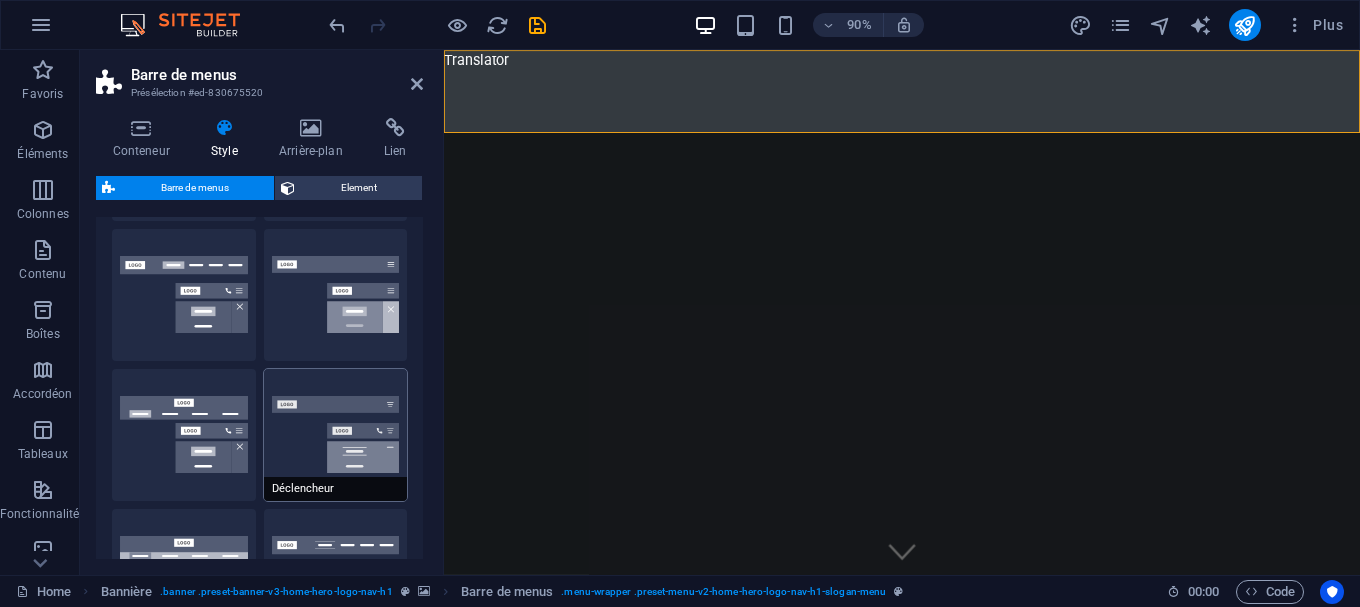 click on "Déclencheur" at bounding box center (336, 435) 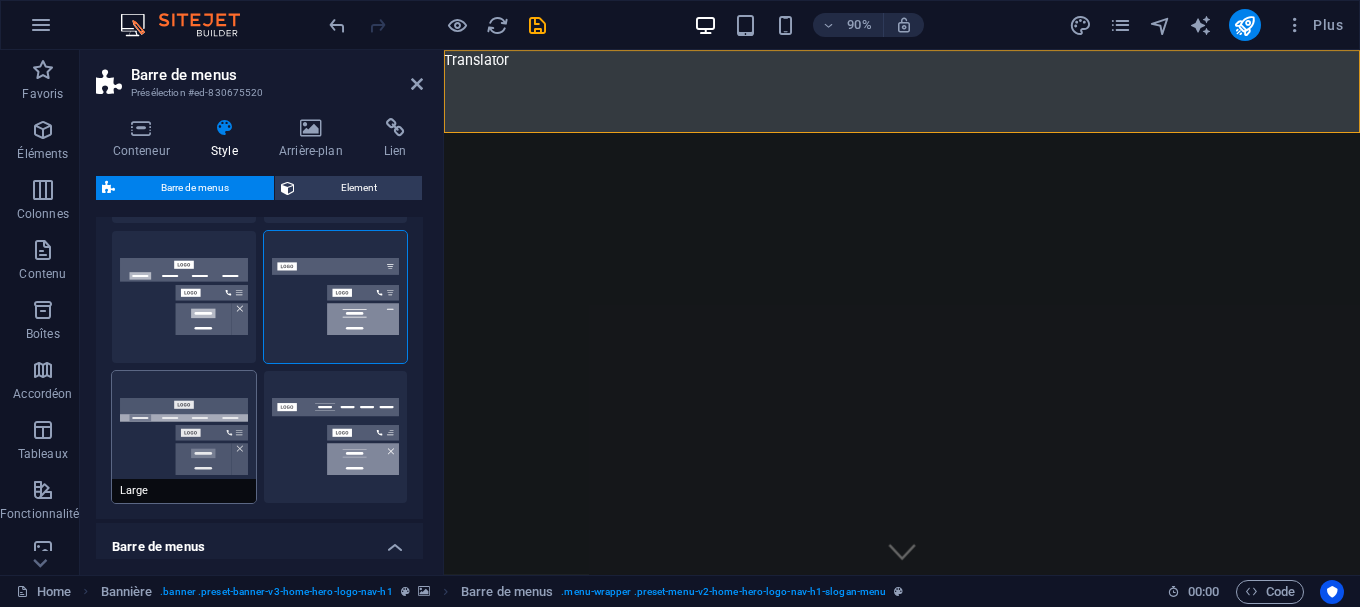 scroll, scrollTop: 360, scrollLeft: 0, axis: vertical 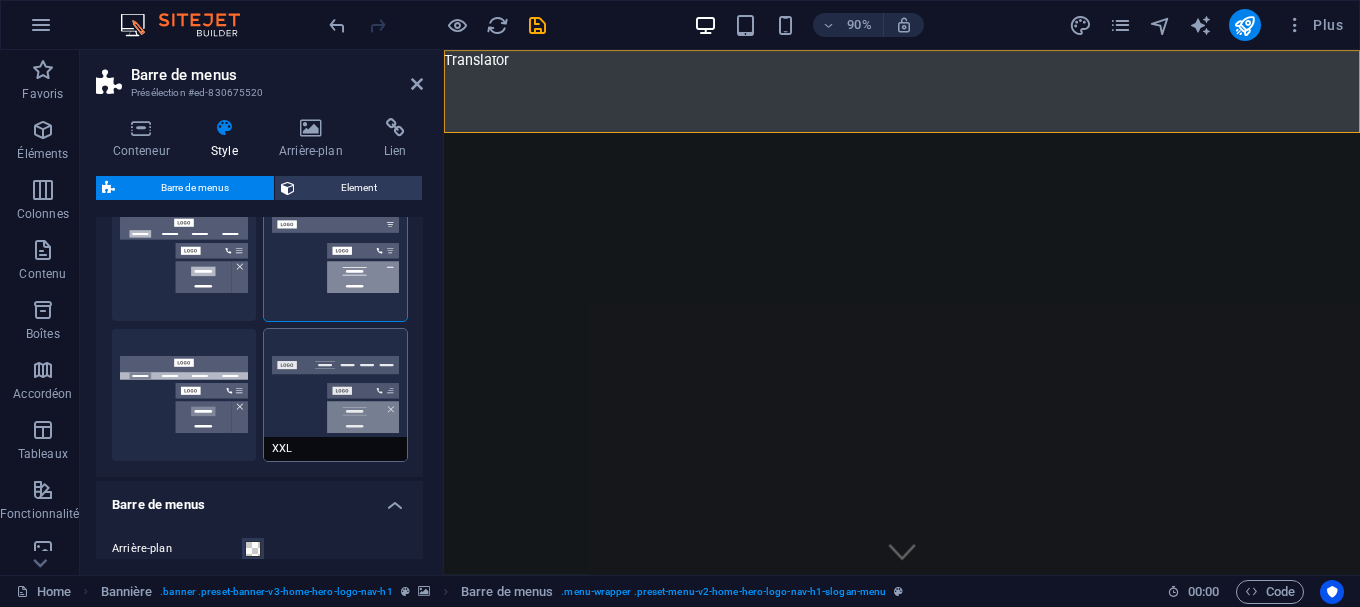 click on "XXL" at bounding box center [336, 395] 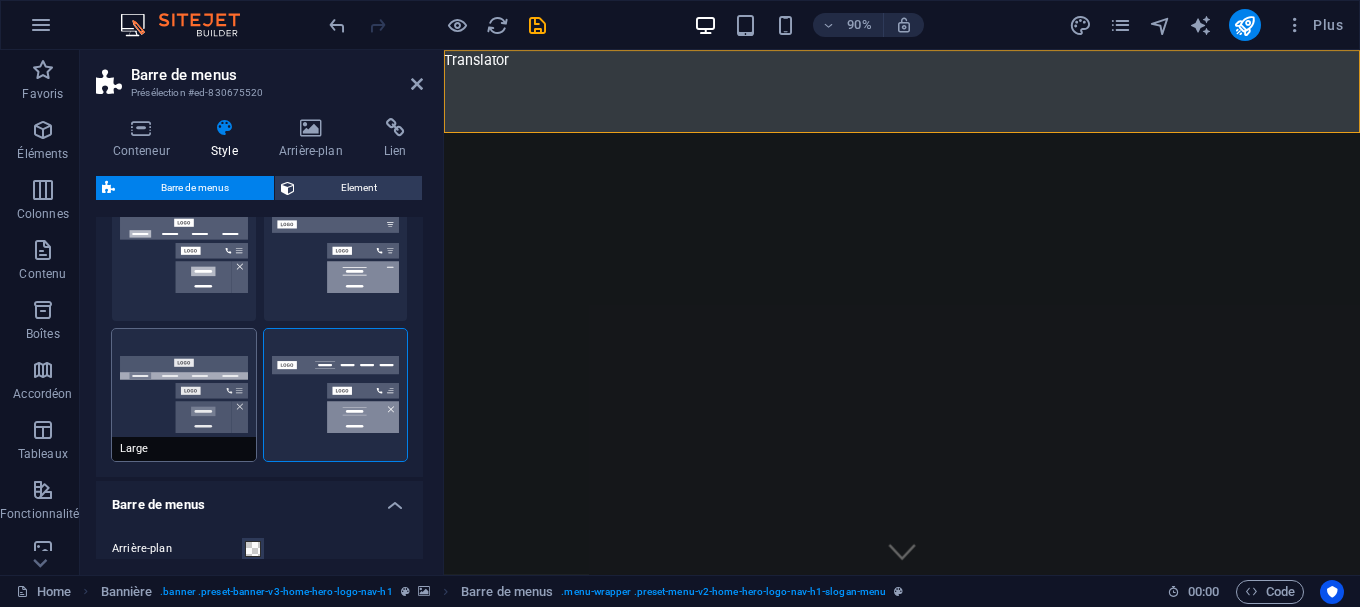 click on "Large" at bounding box center (184, 395) 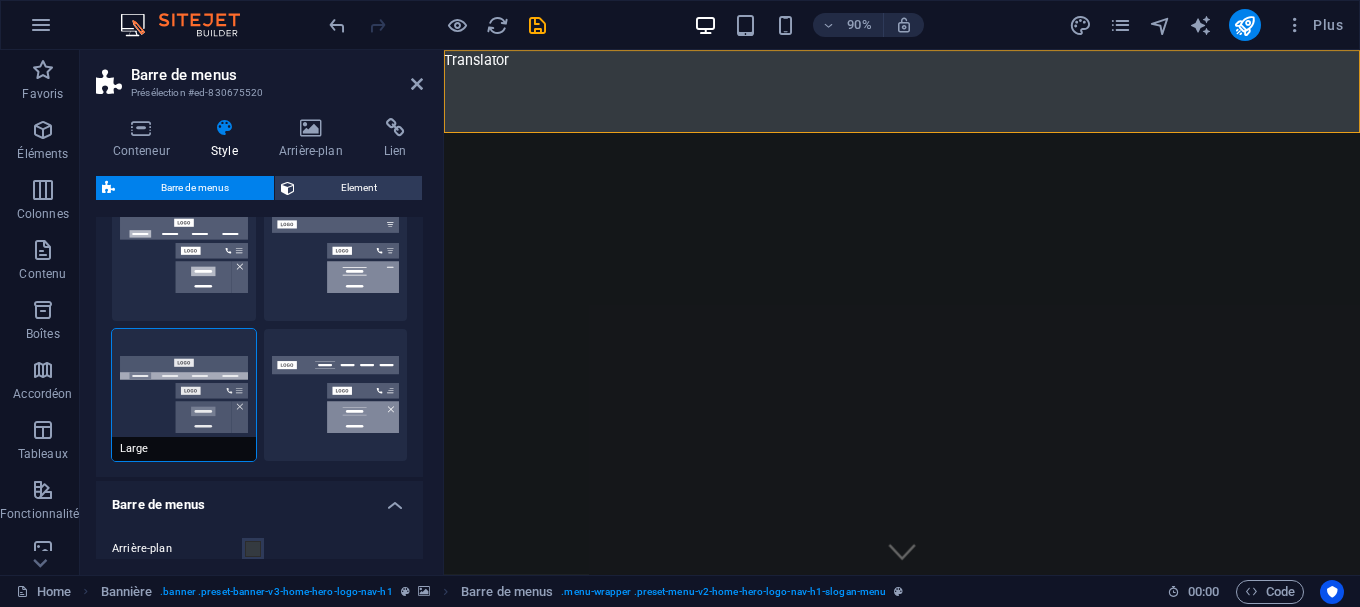type on "0" 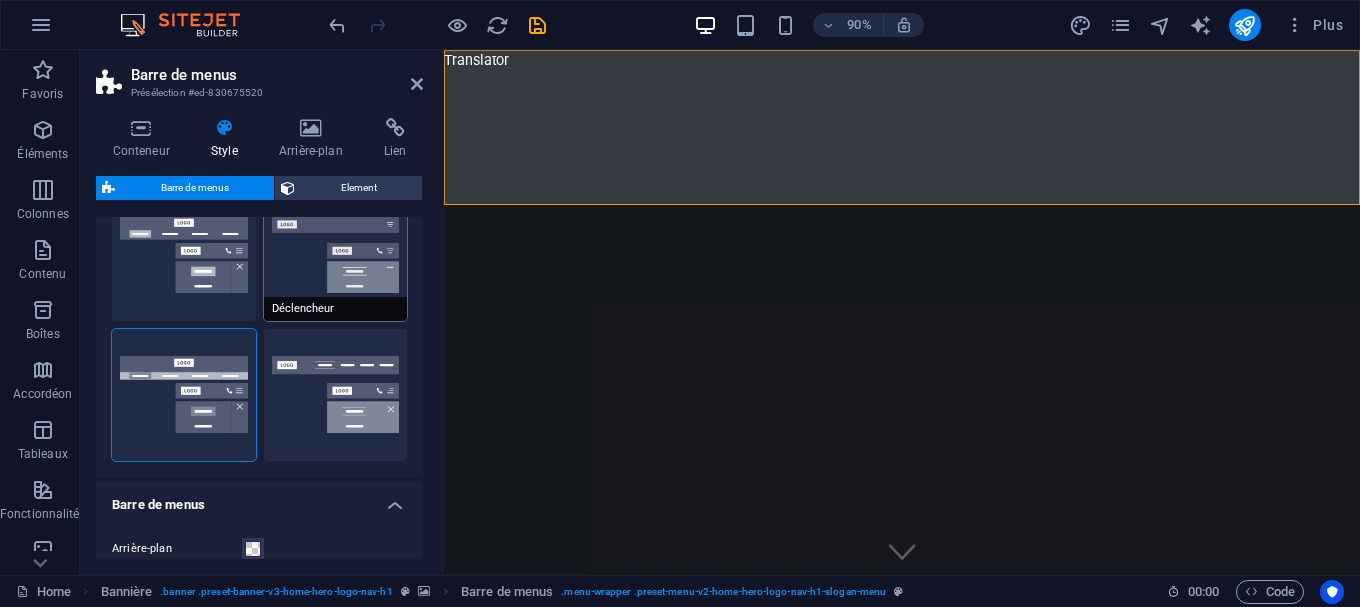 click on "Déclencheur" at bounding box center [336, 255] 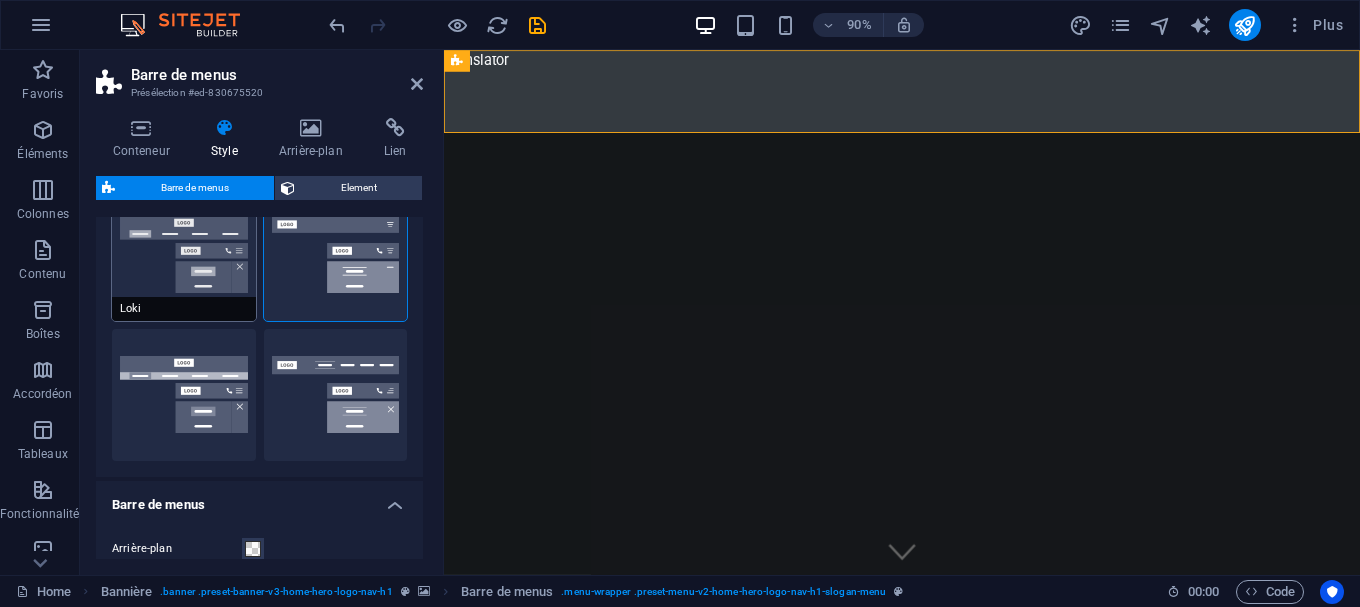 click on "Loki" at bounding box center [184, 255] 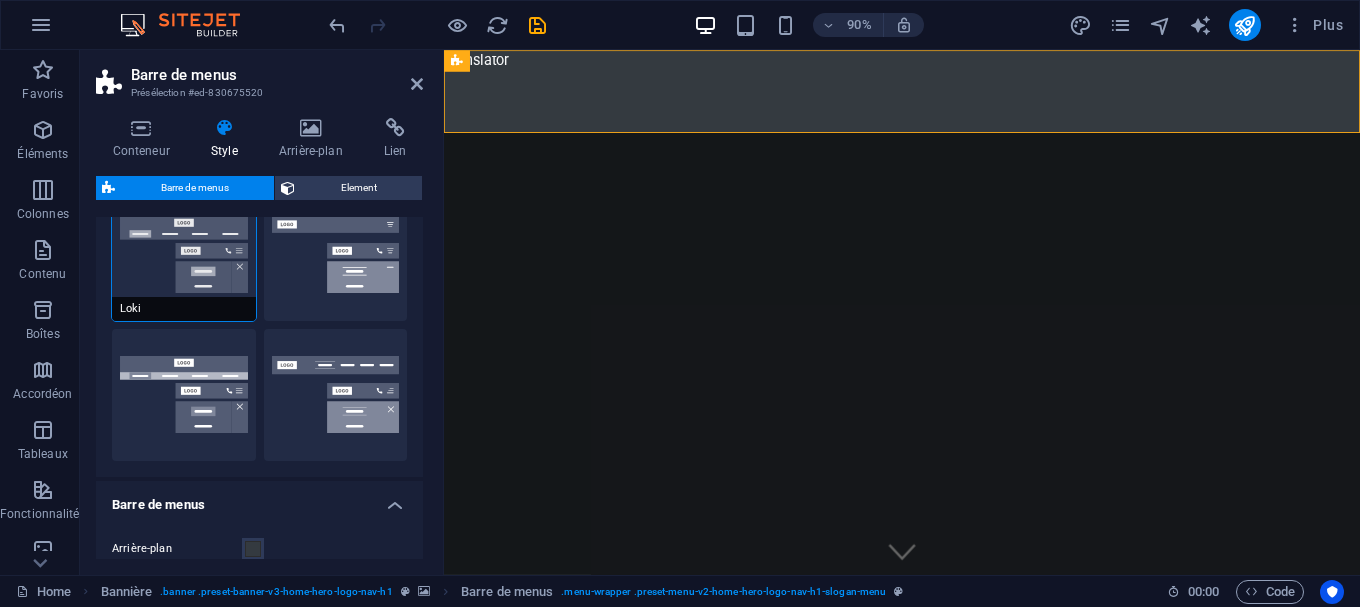 type on "0" 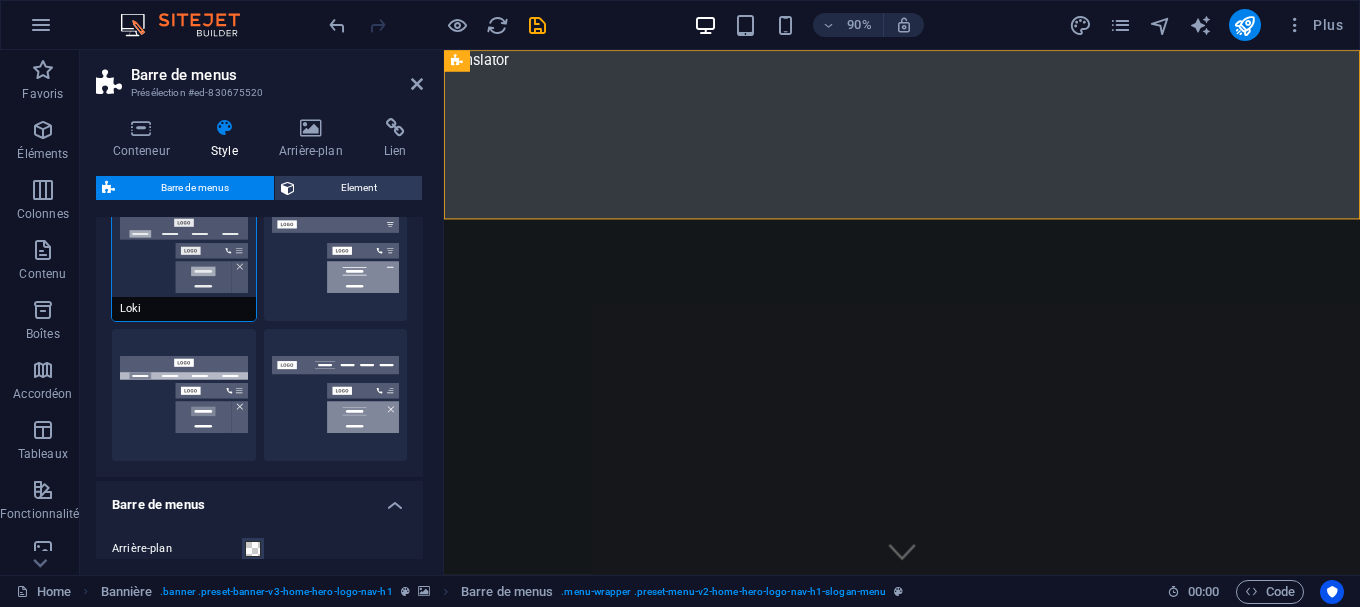 scroll, scrollTop: 180, scrollLeft: 0, axis: vertical 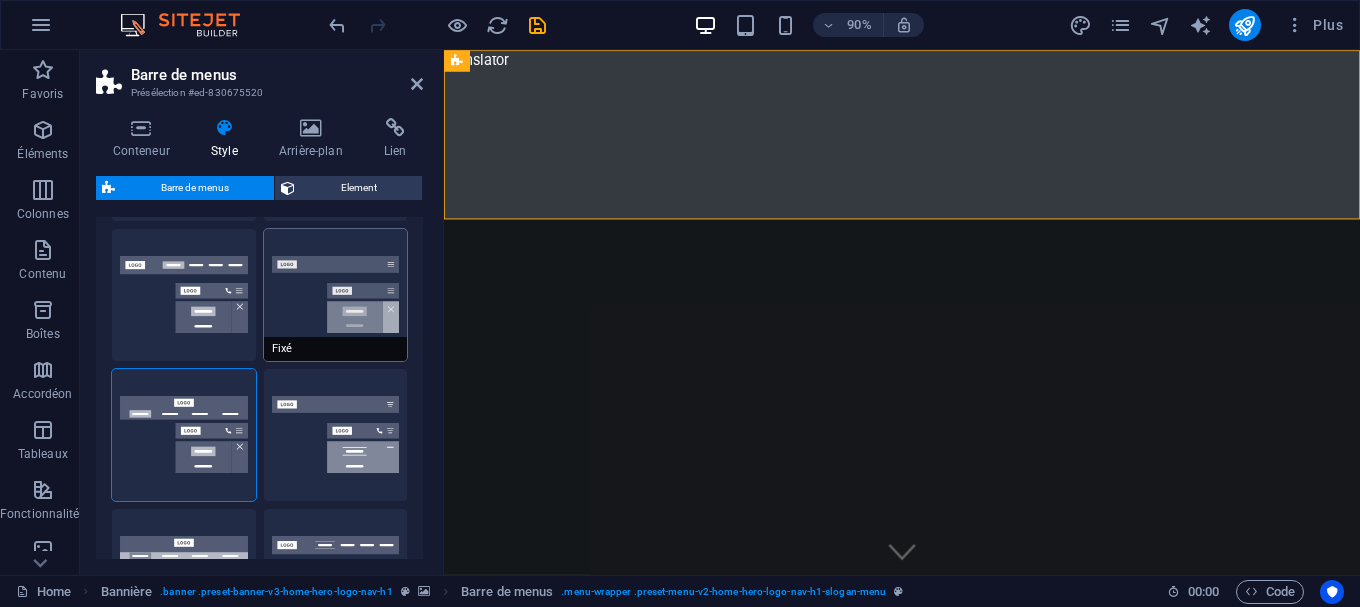click on "Fixé" at bounding box center [336, 295] 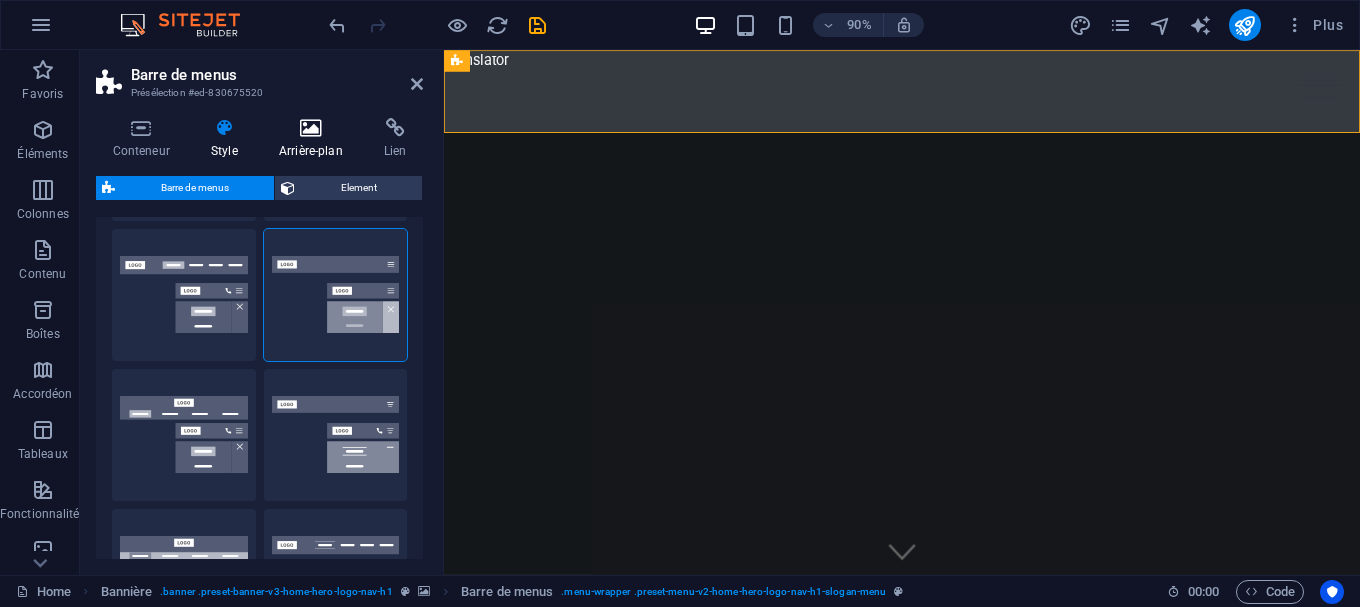 click on "Arrière-plan" at bounding box center [314, 139] 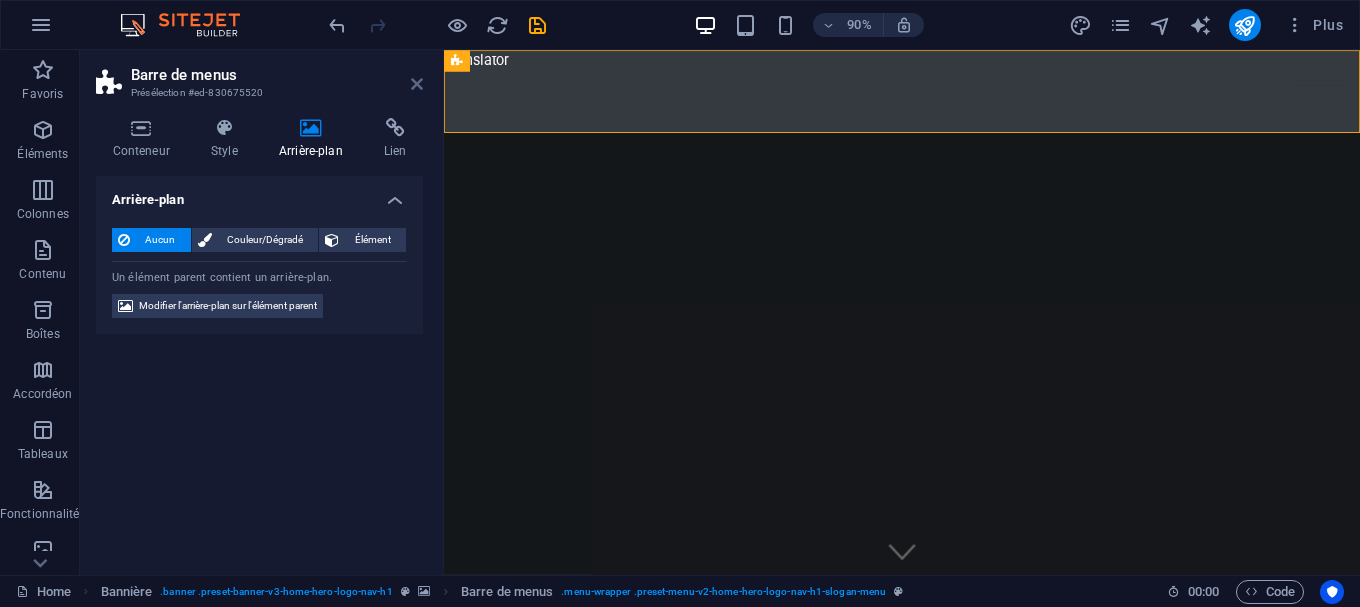click at bounding box center [417, 84] 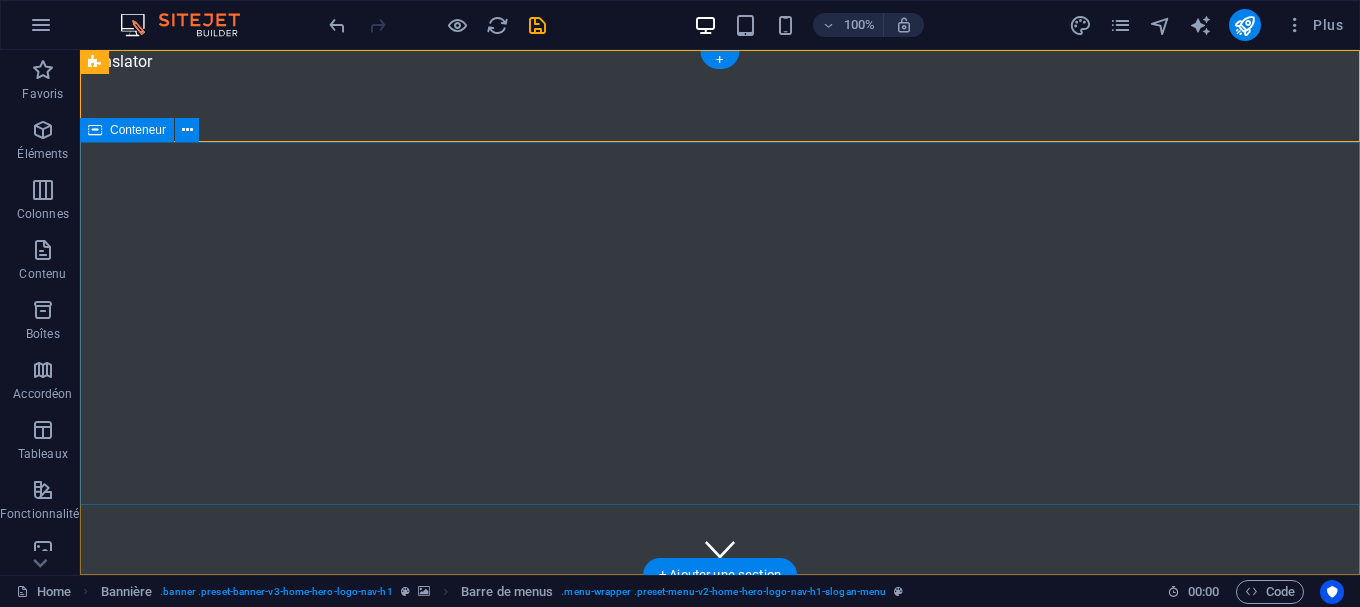 scroll, scrollTop: 408, scrollLeft: 0, axis: vertical 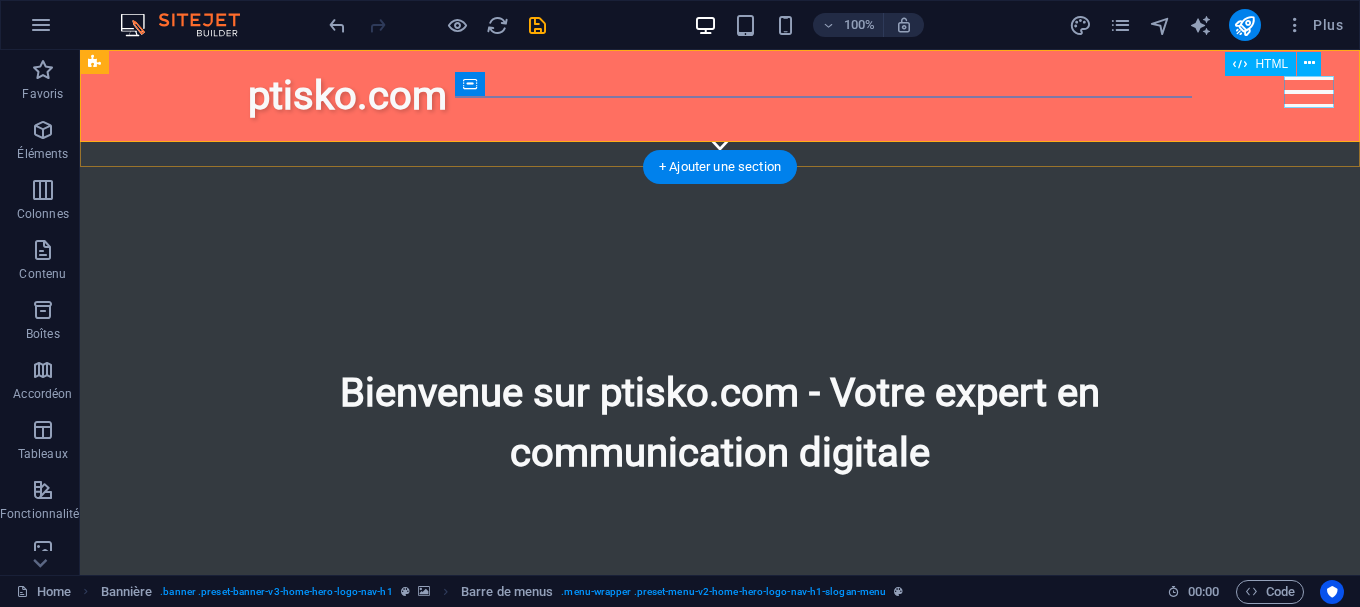 click at bounding box center (1309, 92) 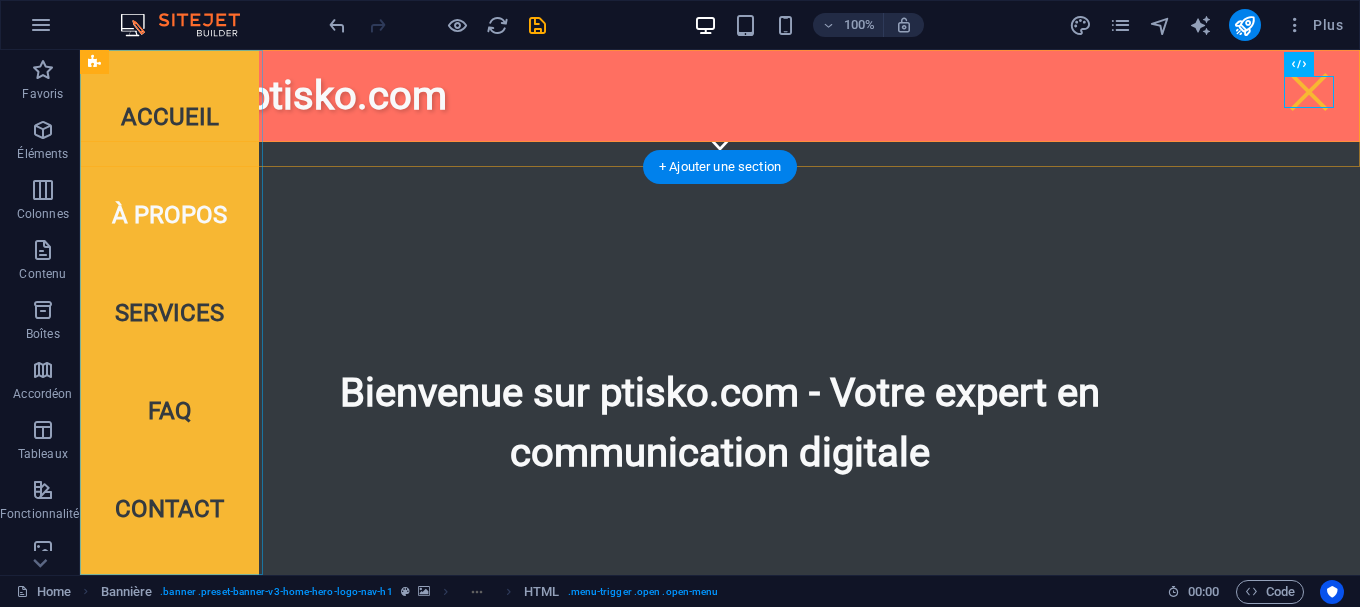click on "Accueil À propos Services FAQ Contact" at bounding box center [169, 312] 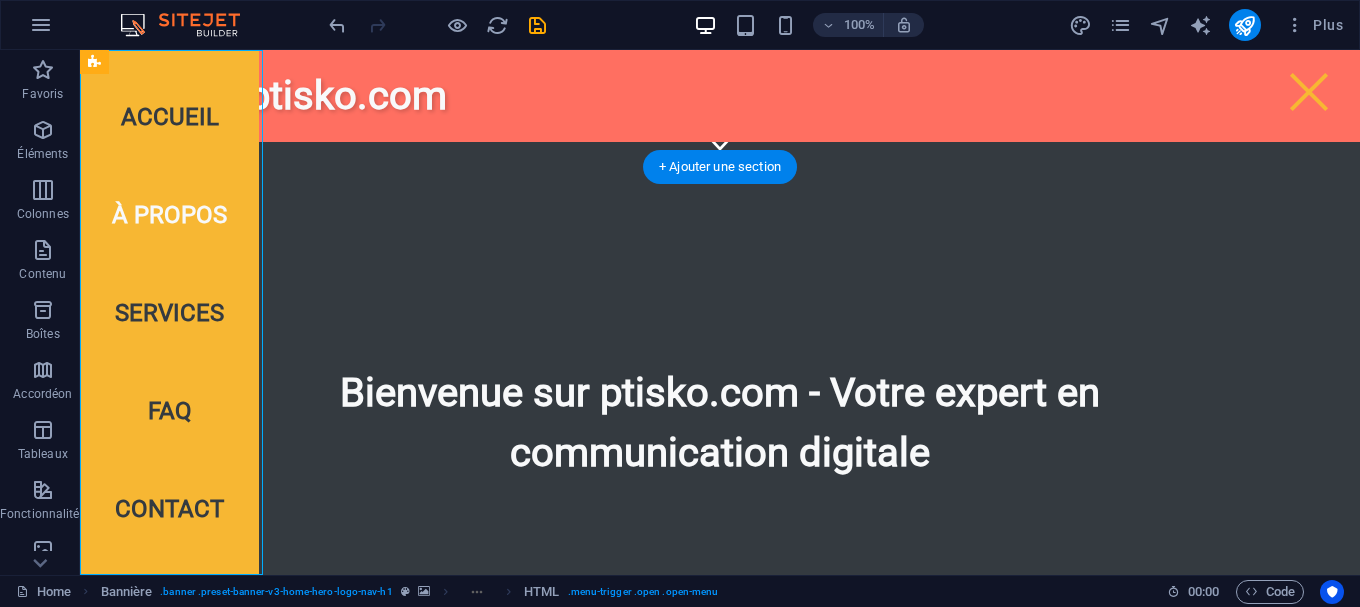 click on "Accueil À propos Services FAQ Contact" at bounding box center (169, 312) 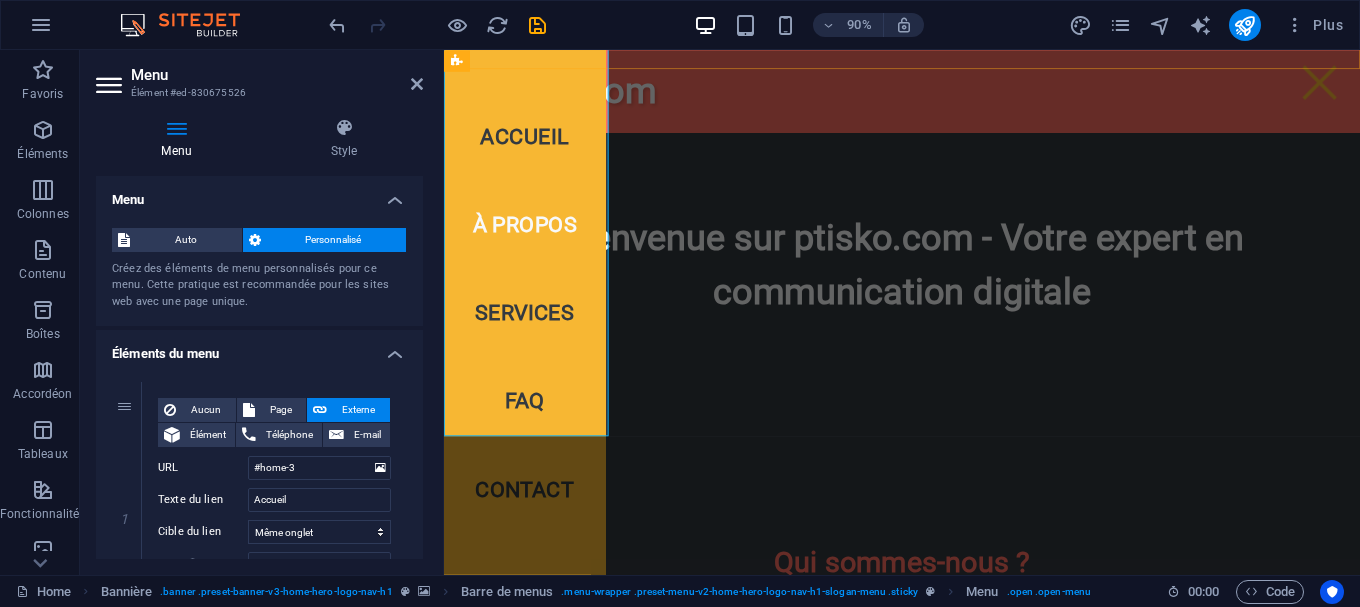 scroll, scrollTop: 612, scrollLeft: 0, axis: vertical 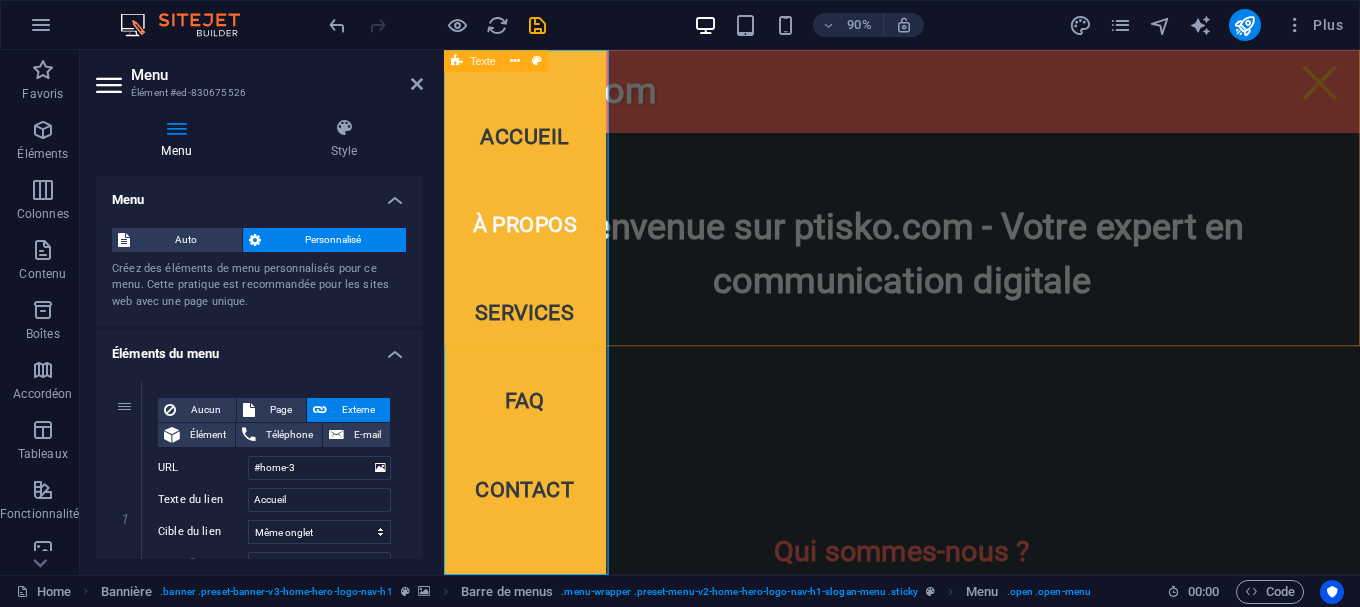 click on "Qui sommes-nous ? Chez ptisko.com, nous sommes des experts en création de contenu et en stratégie de marketing digital. Avec une équipe passionnée et expérimentée, nous vous aidons à développer votre présence en ligne grâce à des solutions sur mesure adaptées à vos besoins. De la création de sites web à la gestion de contenu sur les réseaux sociaux, nous sommes là pour vous accompagner dans chaque étape de votre projet. Nos divers services incluent également des études de marché approfondies et une orientation stratégique pour maximiser votre impact sur le marché." at bounding box center (953, 682) 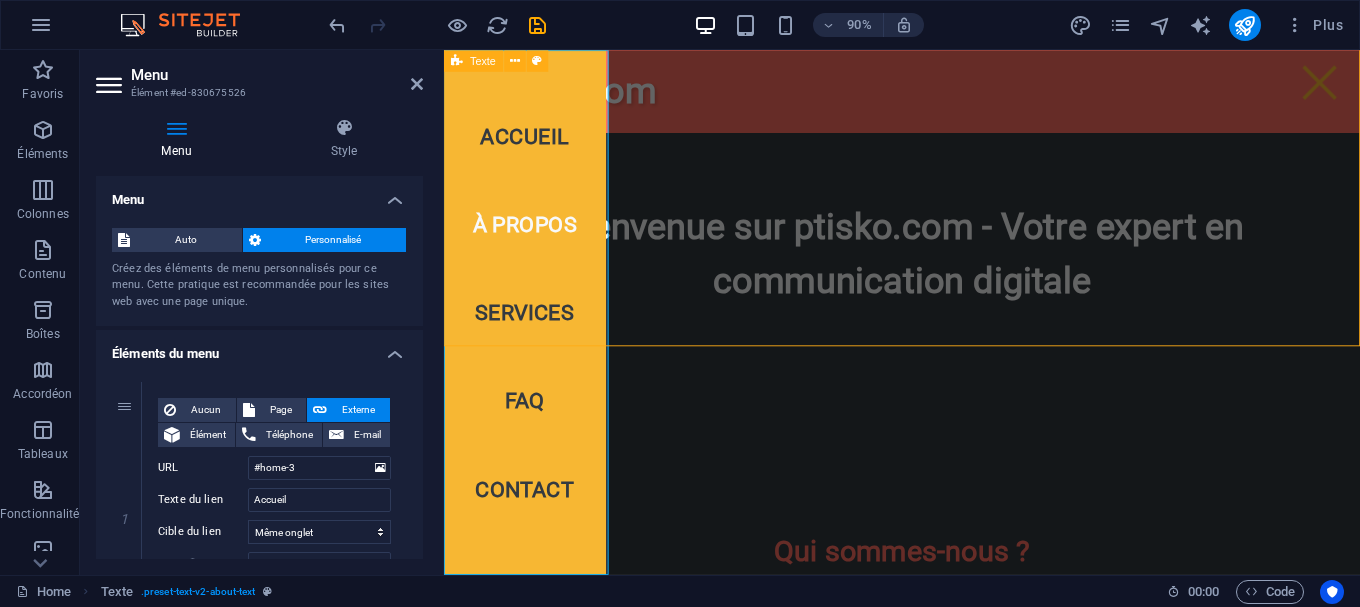 click on "Qui sommes-nous ? Chez ptisko.com, nous sommes des experts en création de contenu et en stratégie de marketing digital. Avec une équipe passionnée et expérimentée, nous vous aidons à développer votre présence en ligne grâce à des solutions sur mesure adaptées à vos besoins. De la création de sites web à la gestion de contenu sur les réseaux sociaux, nous sommes là pour vous accompagner dans chaque étape de votre projet. Nos divers services incluent également des études de marché approfondies et une orientation stratégique pour maximiser votre impact sur le marché." at bounding box center (953, 682) 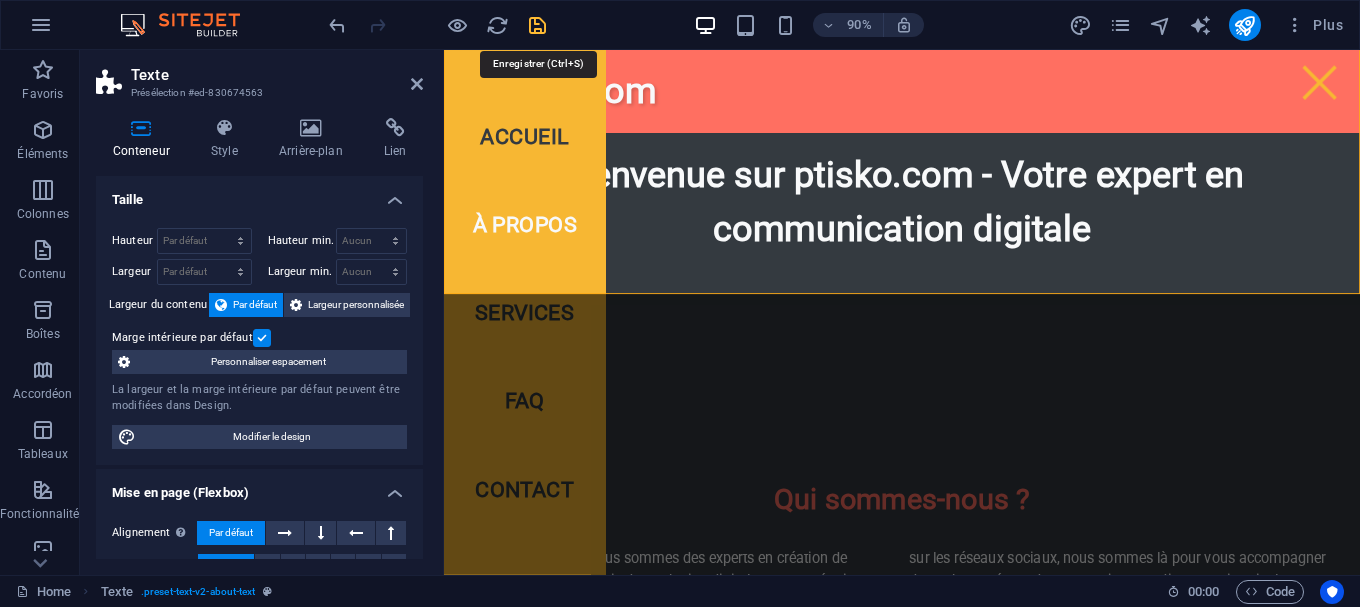 click at bounding box center [537, 25] 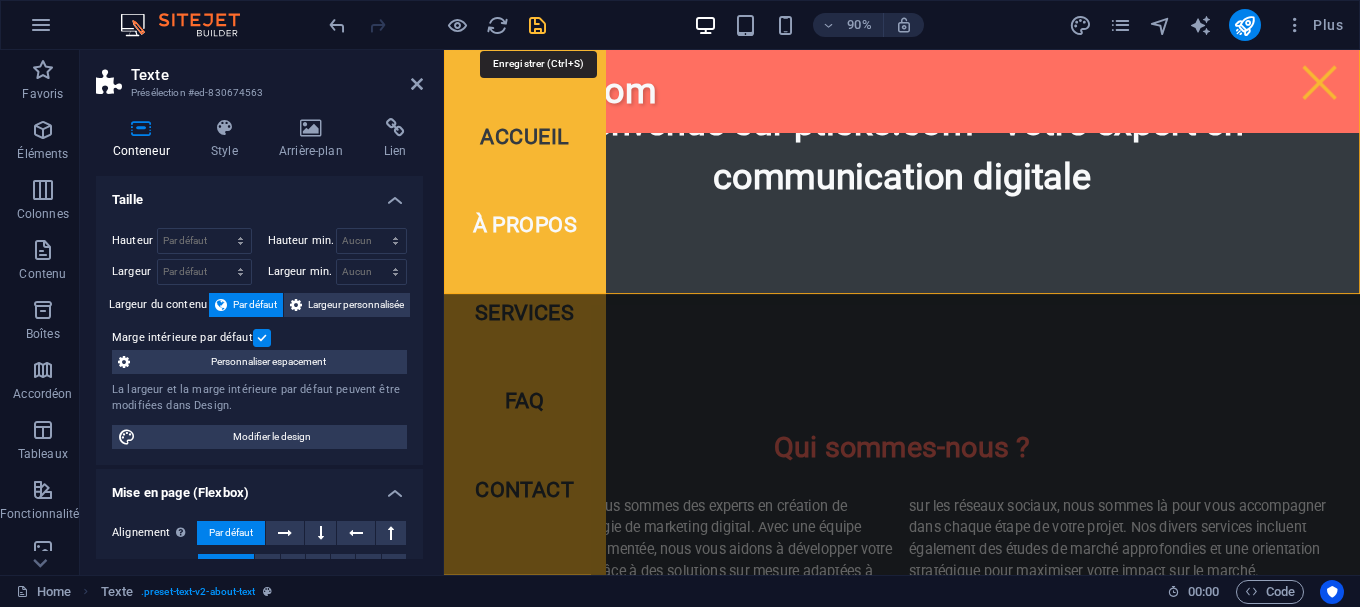 scroll, scrollTop: 612, scrollLeft: 0, axis: vertical 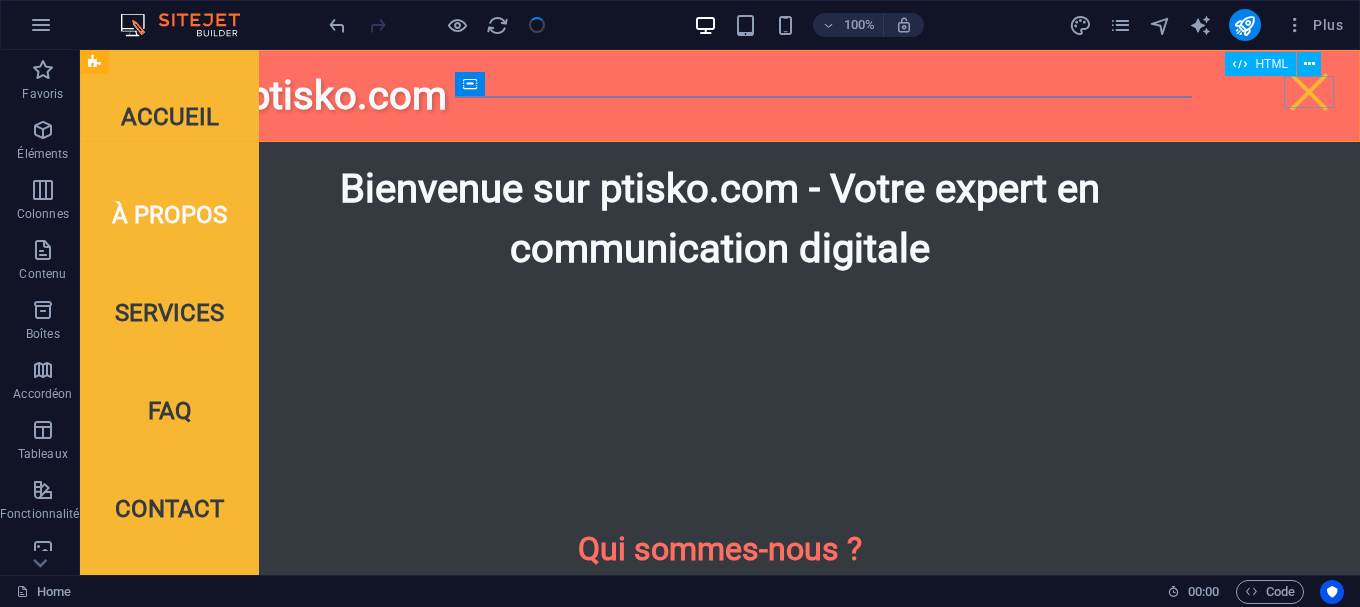 click at bounding box center (1309, 92) 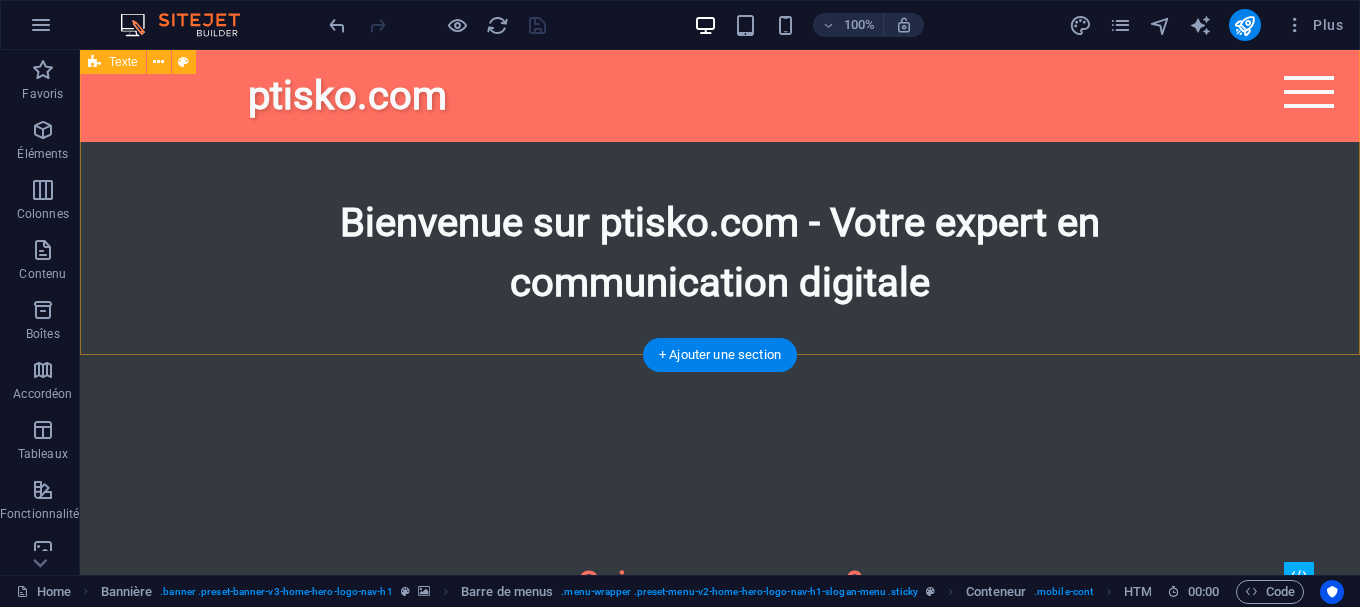 scroll, scrollTop: 0, scrollLeft: 0, axis: both 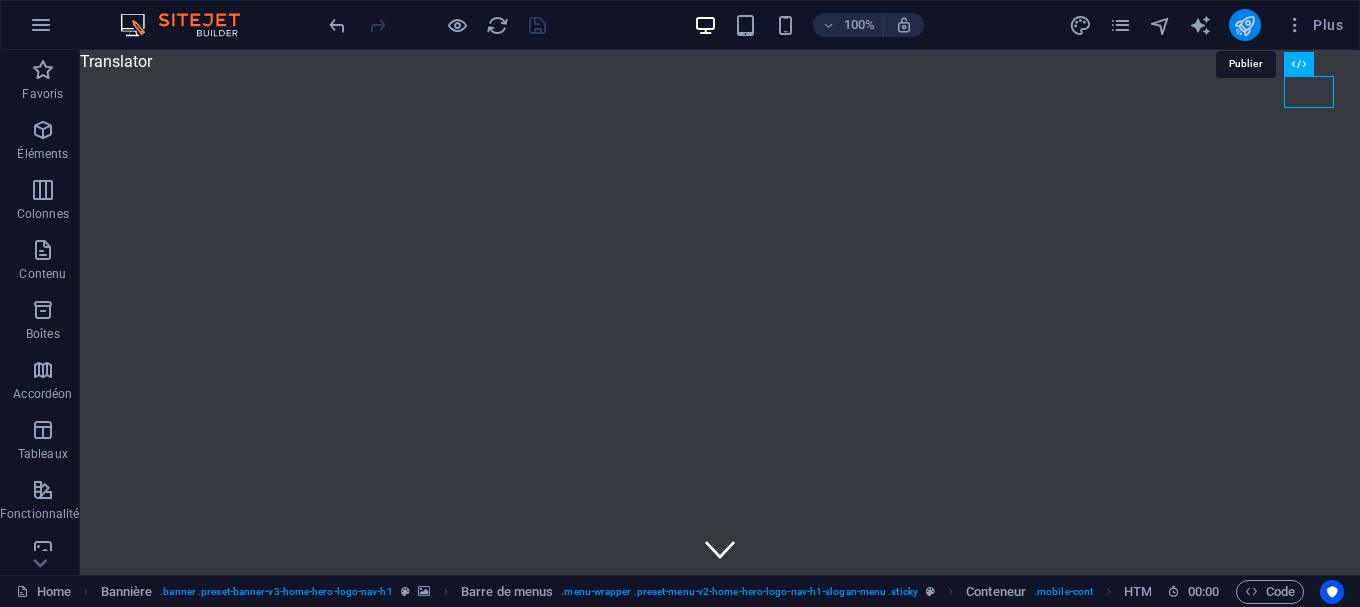 click at bounding box center [1244, 25] 